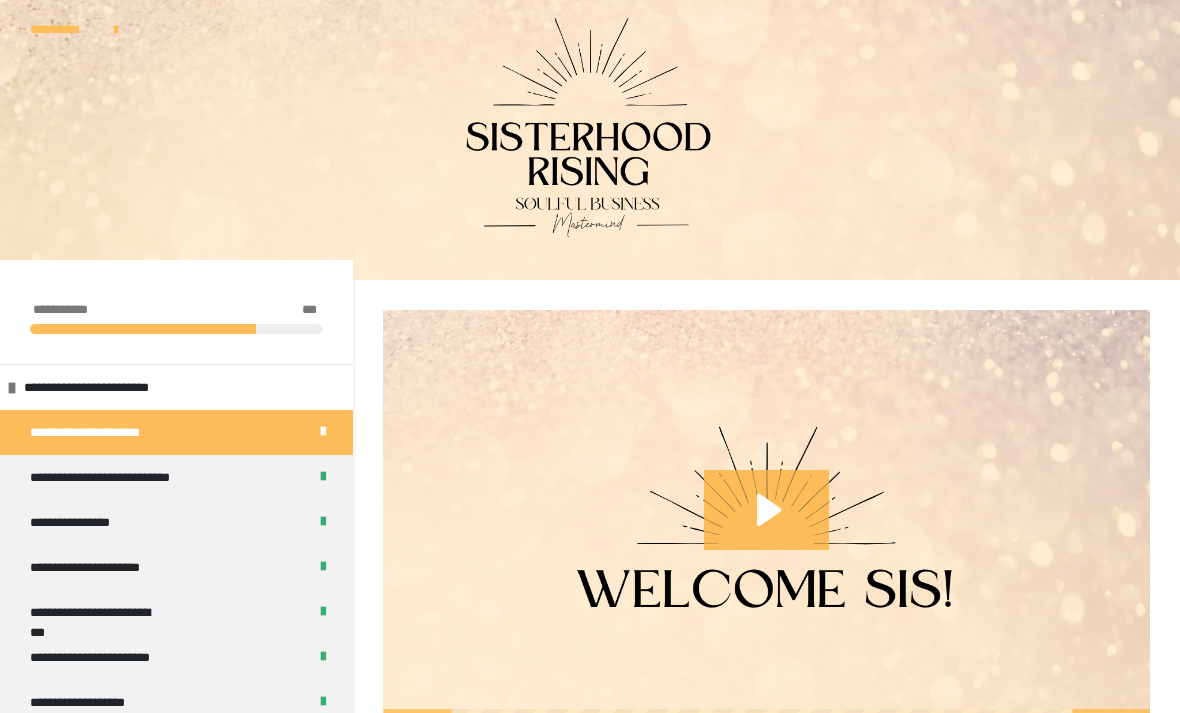 scroll, scrollTop: 0, scrollLeft: 0, axis: both 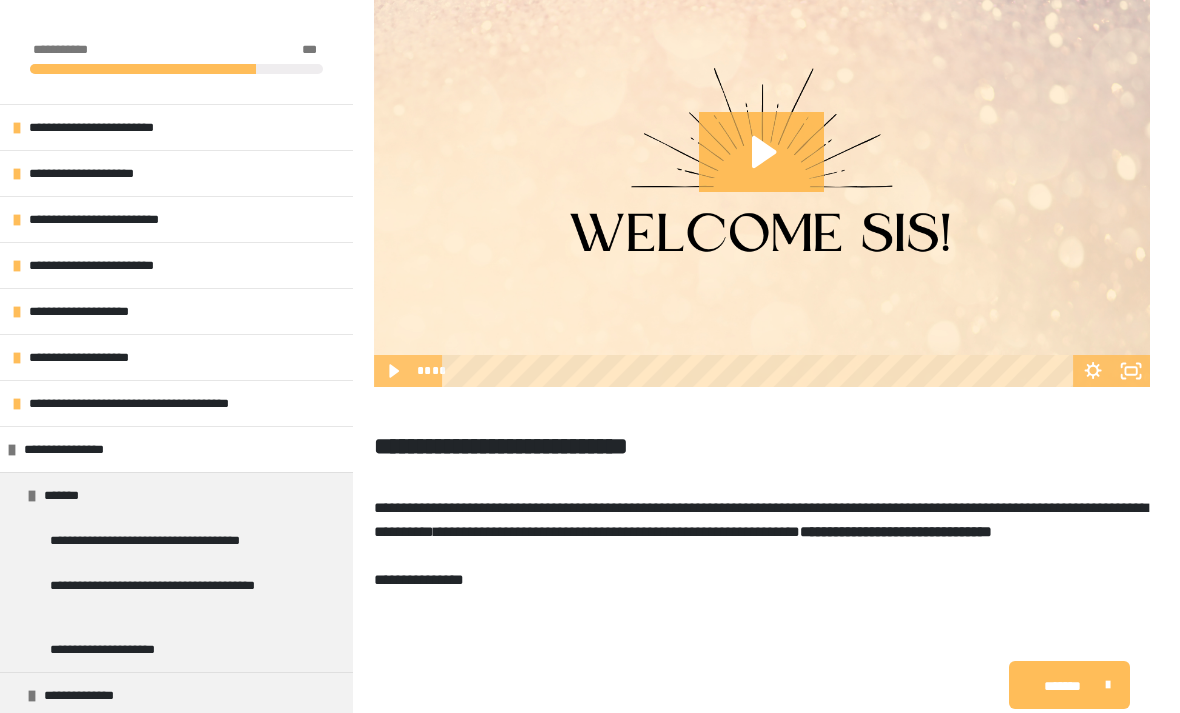 click on "**********" at bounding box center [144, 403] 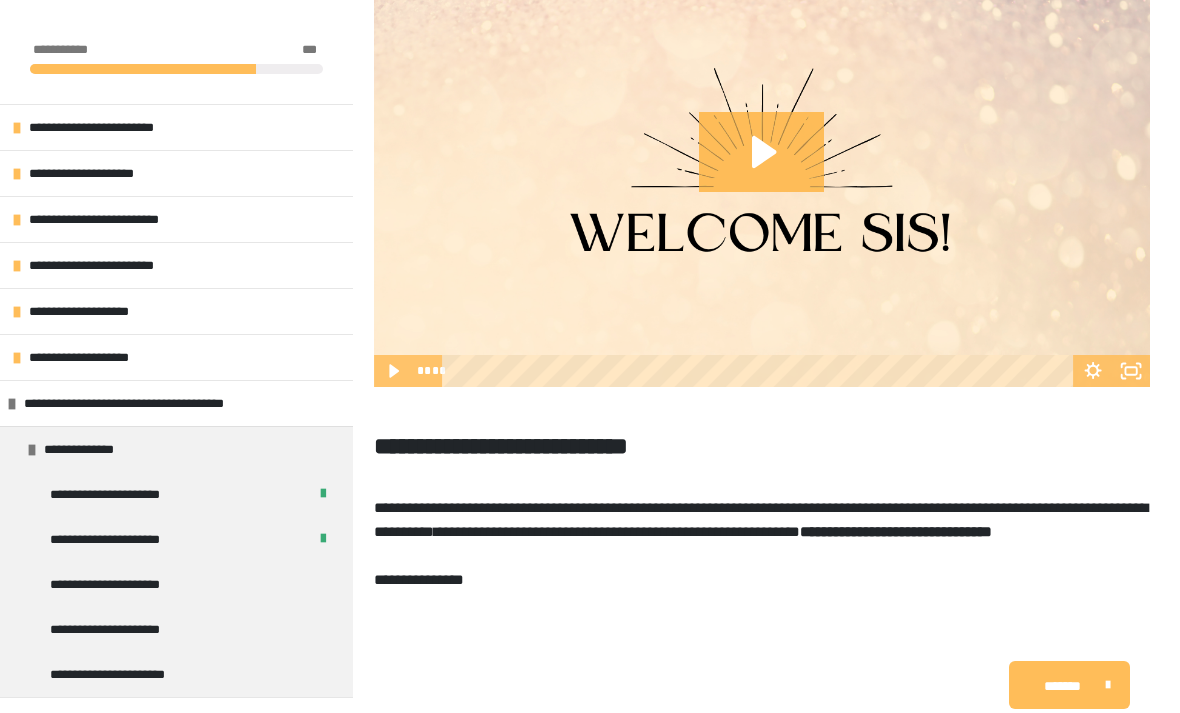 click on "**********" at bounding box center (119, 629) 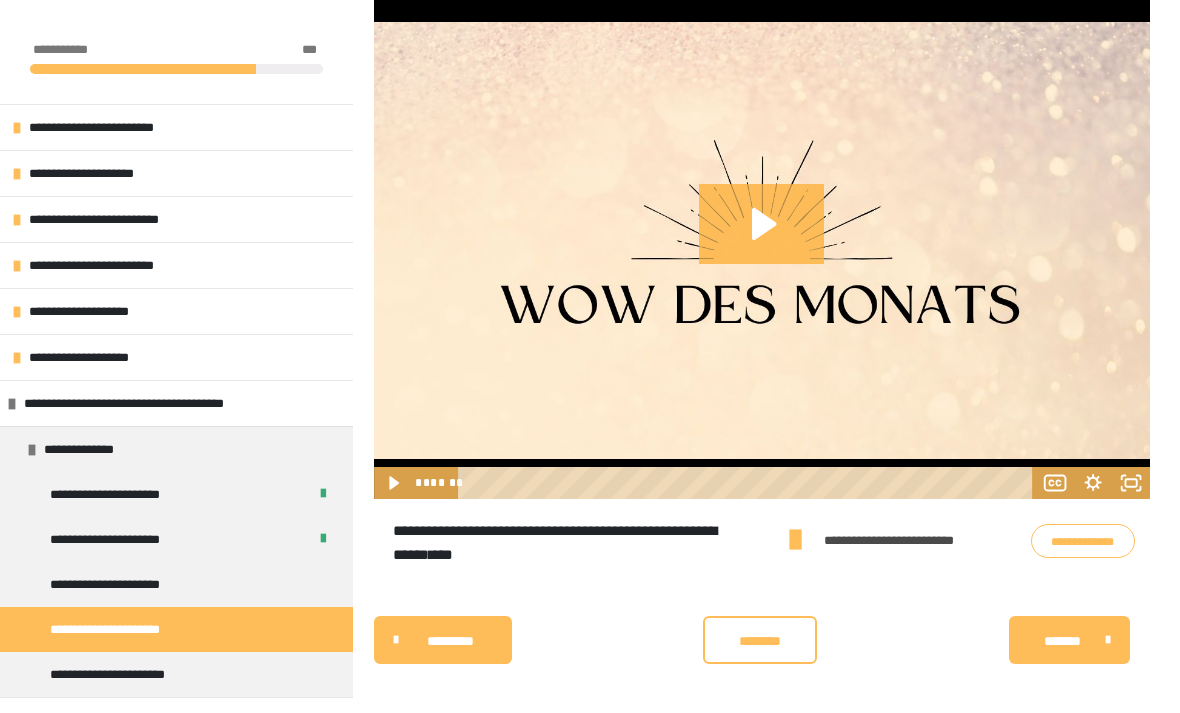 scroll, scrollTop: 334, scrollLeft: 0, axis: vertical 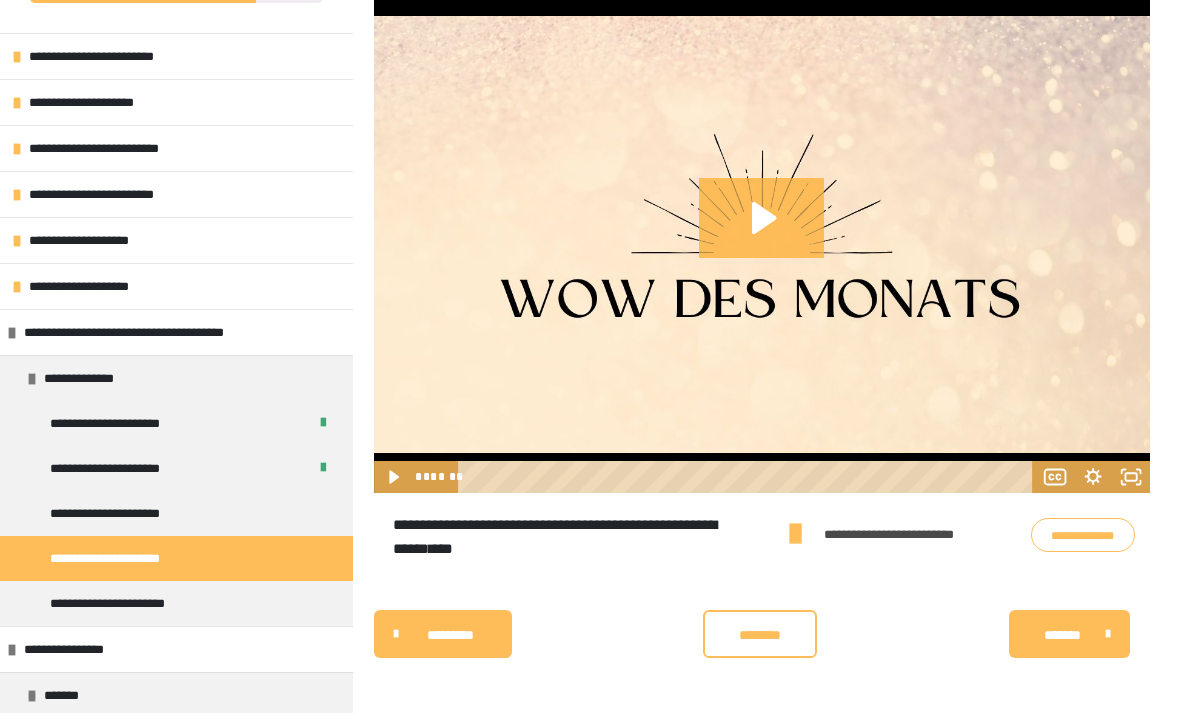 click on "**********" at bounding box center (114, 468) 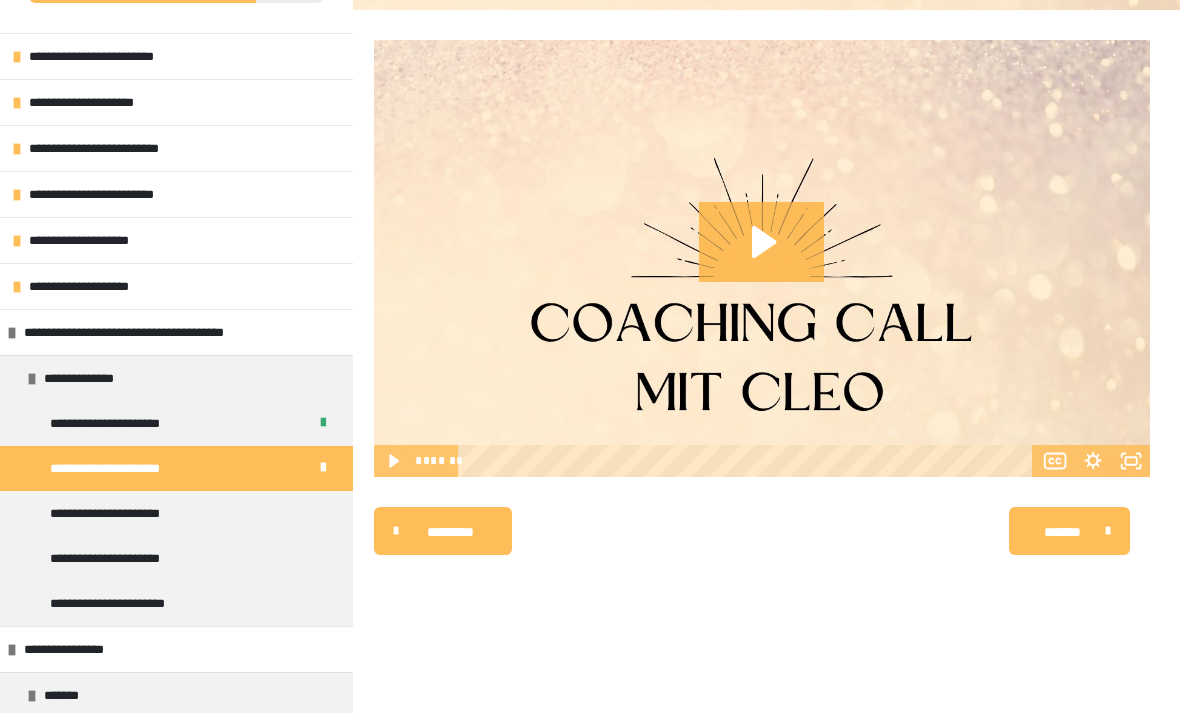 click on "**********" at bounding box center (119, 423) 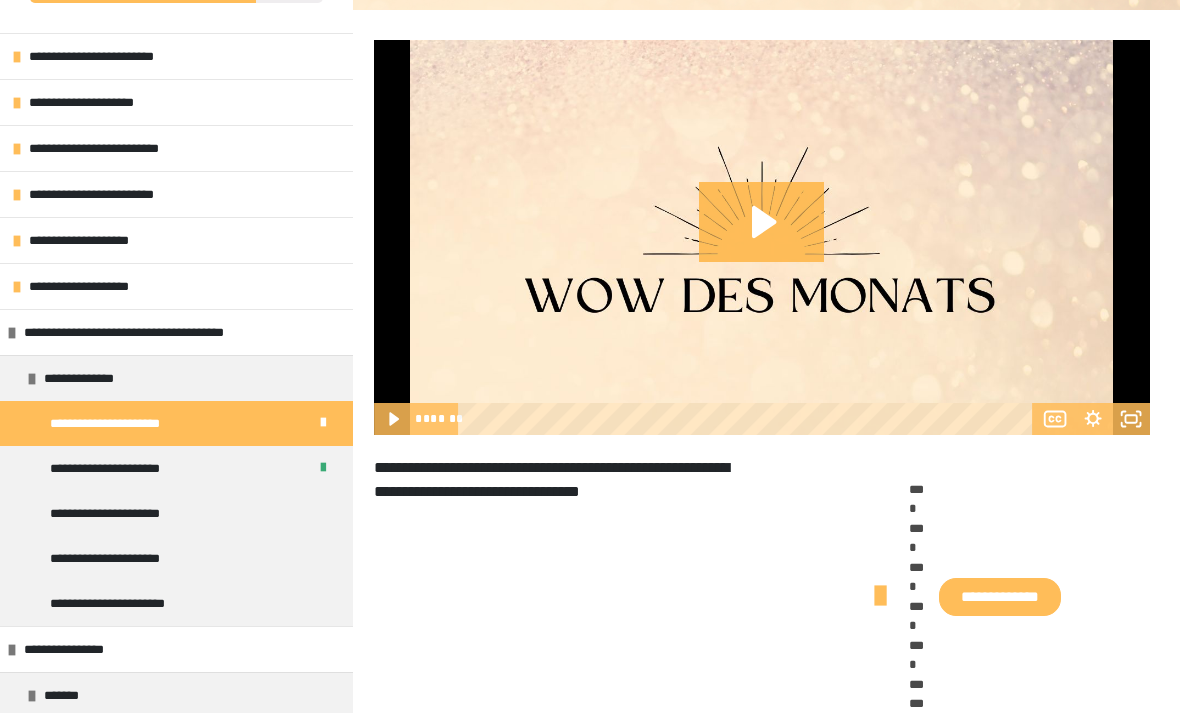click on "**********" at bounding box center (118, 603) 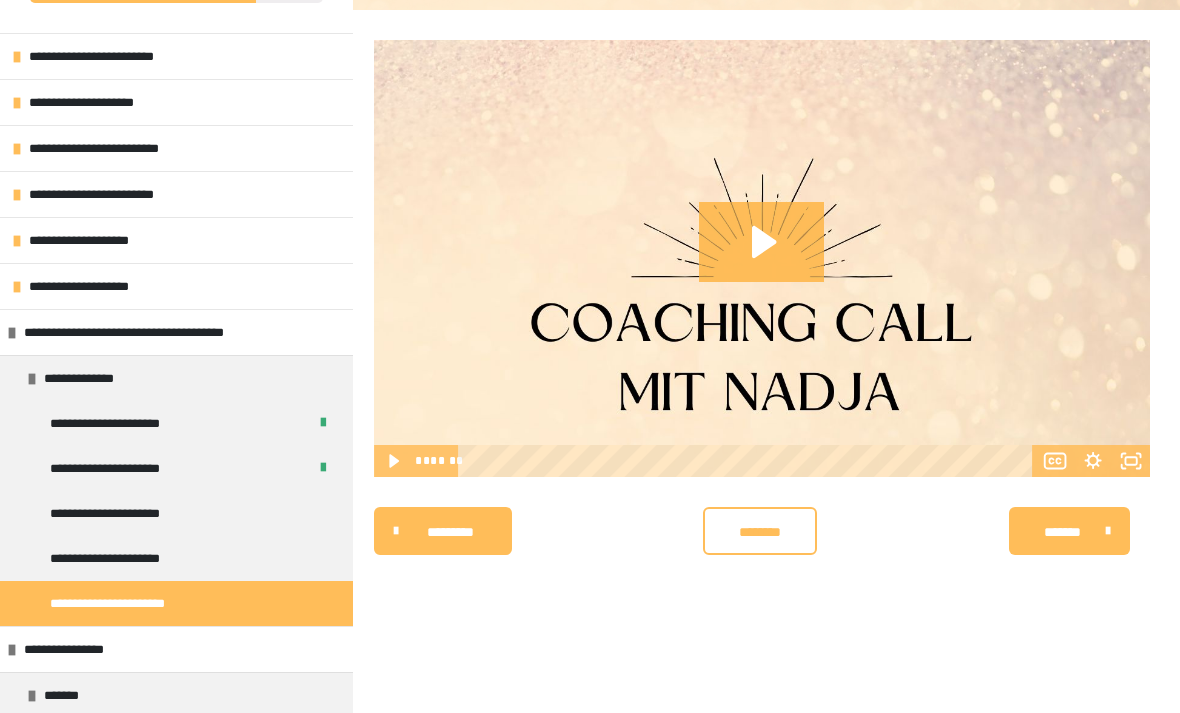 click 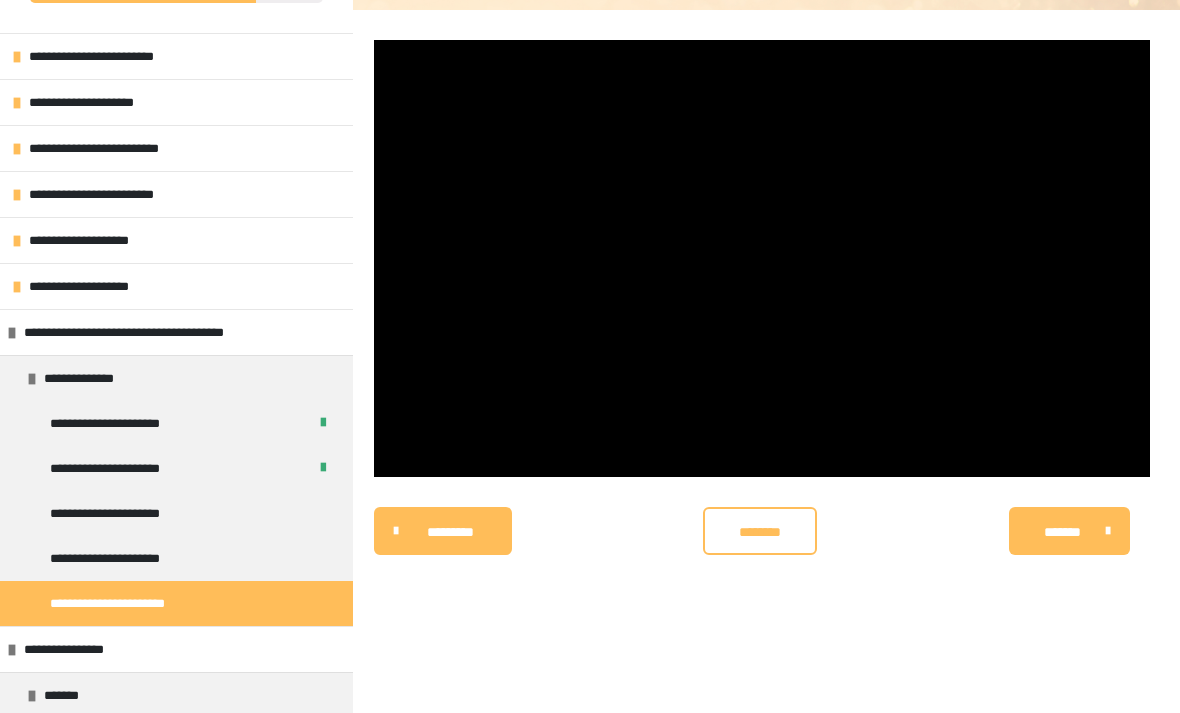 click at bounding box center (762, 258) 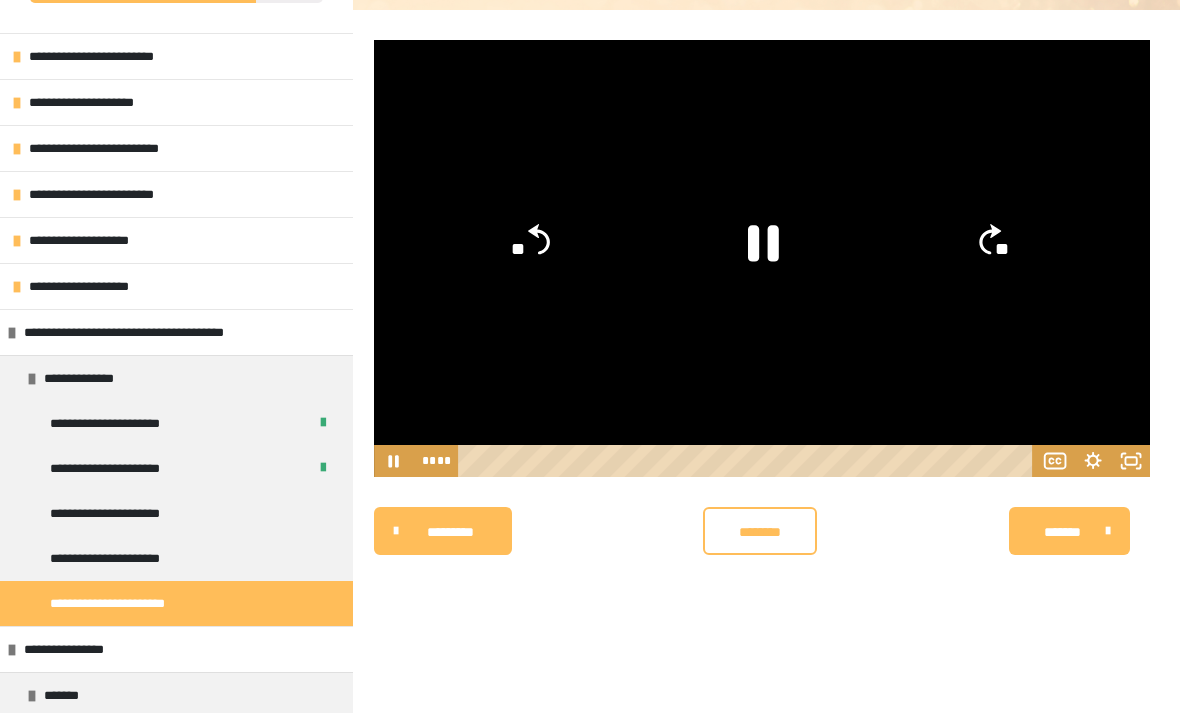 click on "**" 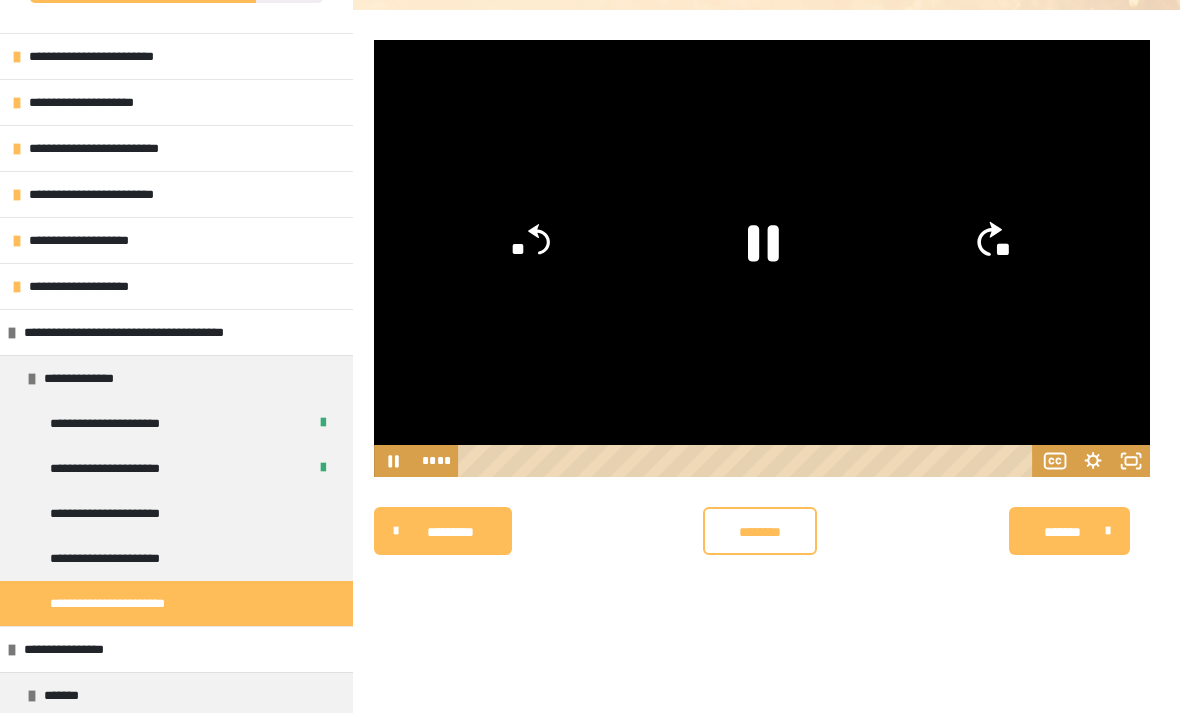 click on "**" 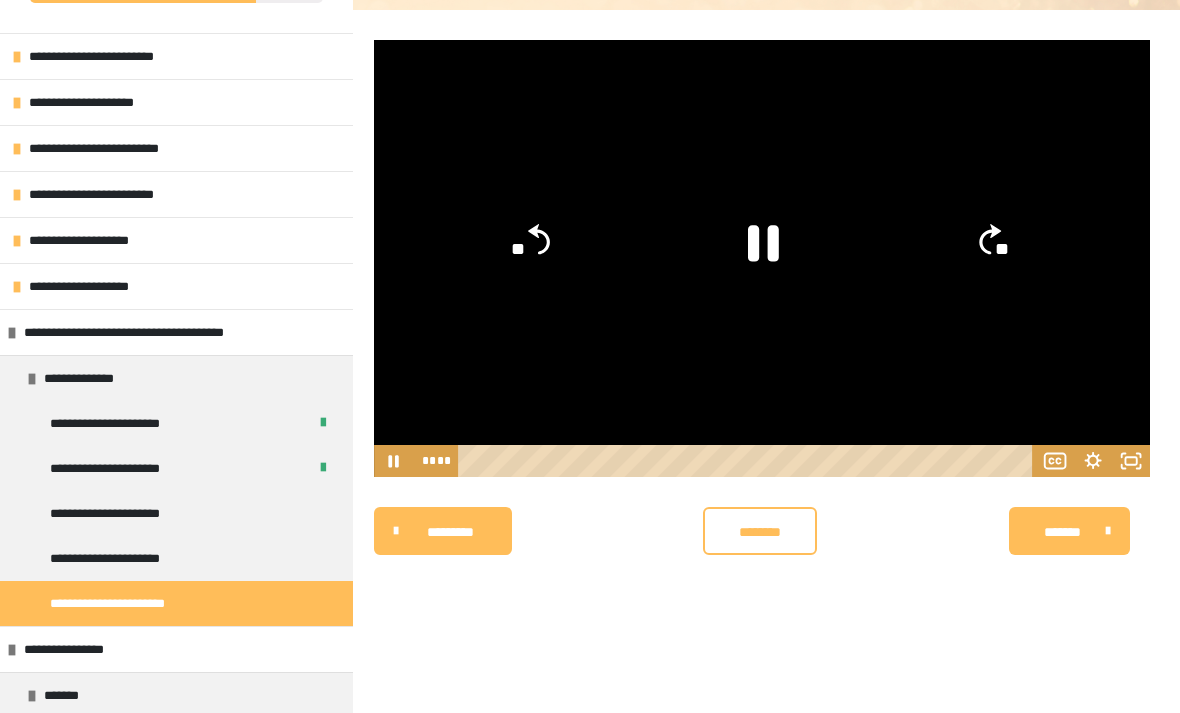 click on "**" 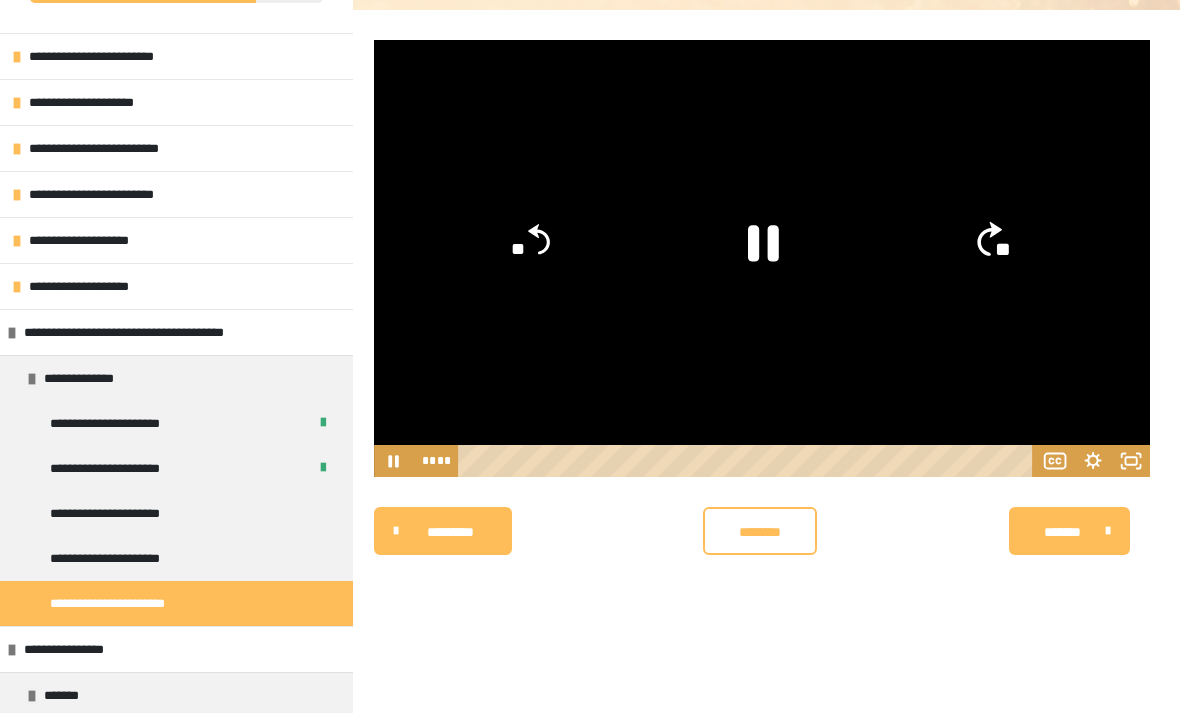 click on "**" 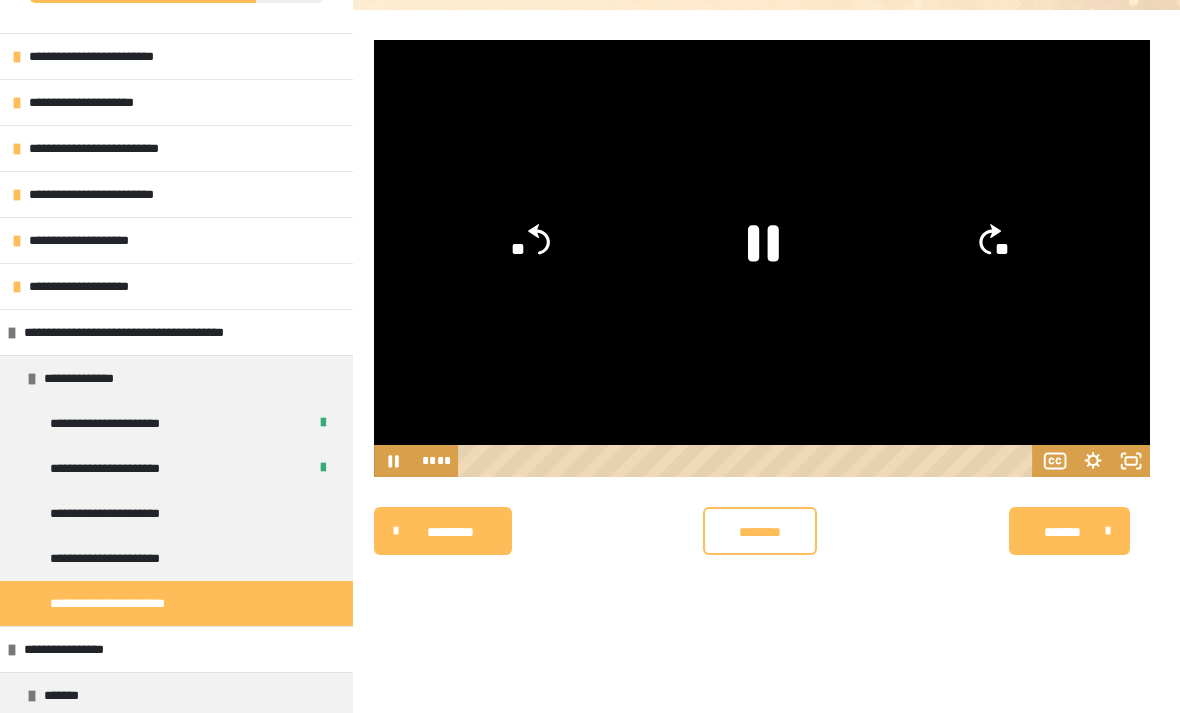 click on "**" 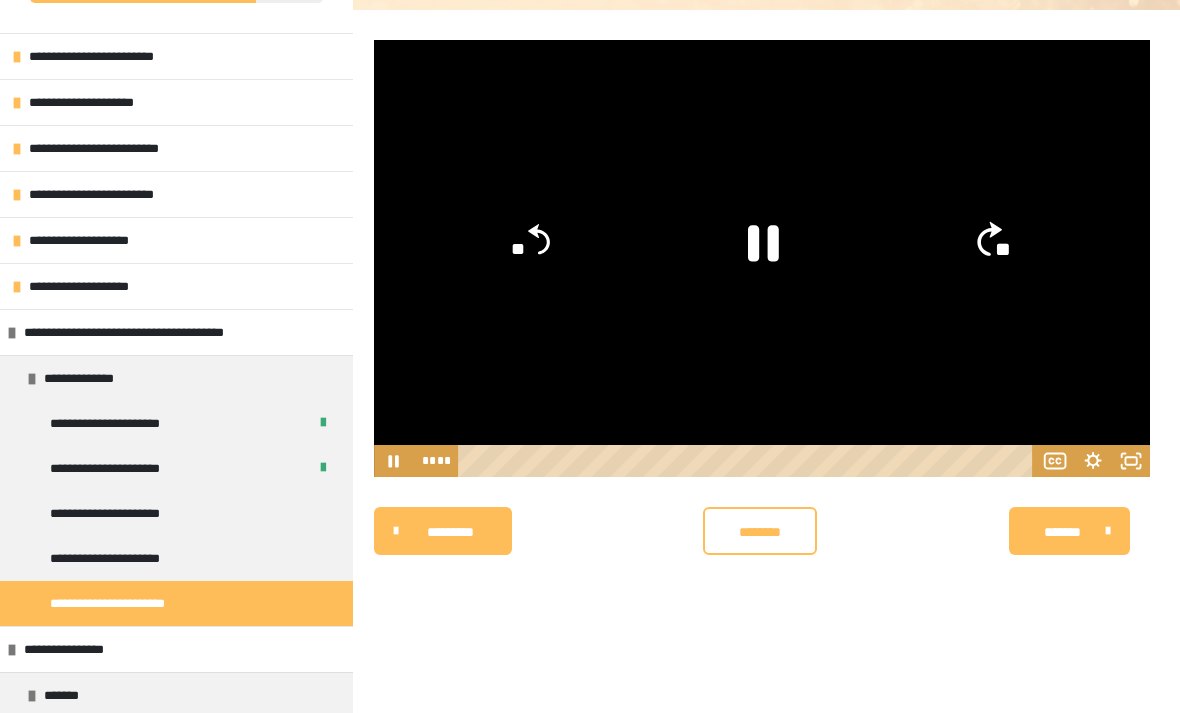 click 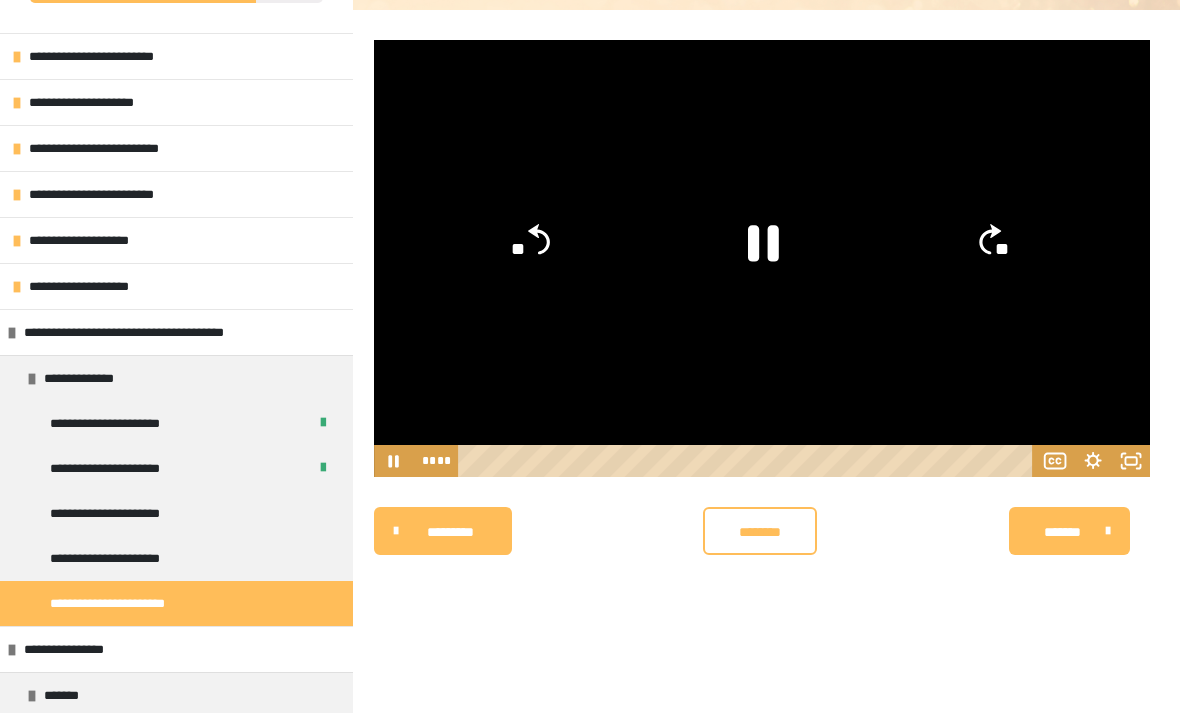 click on "**" 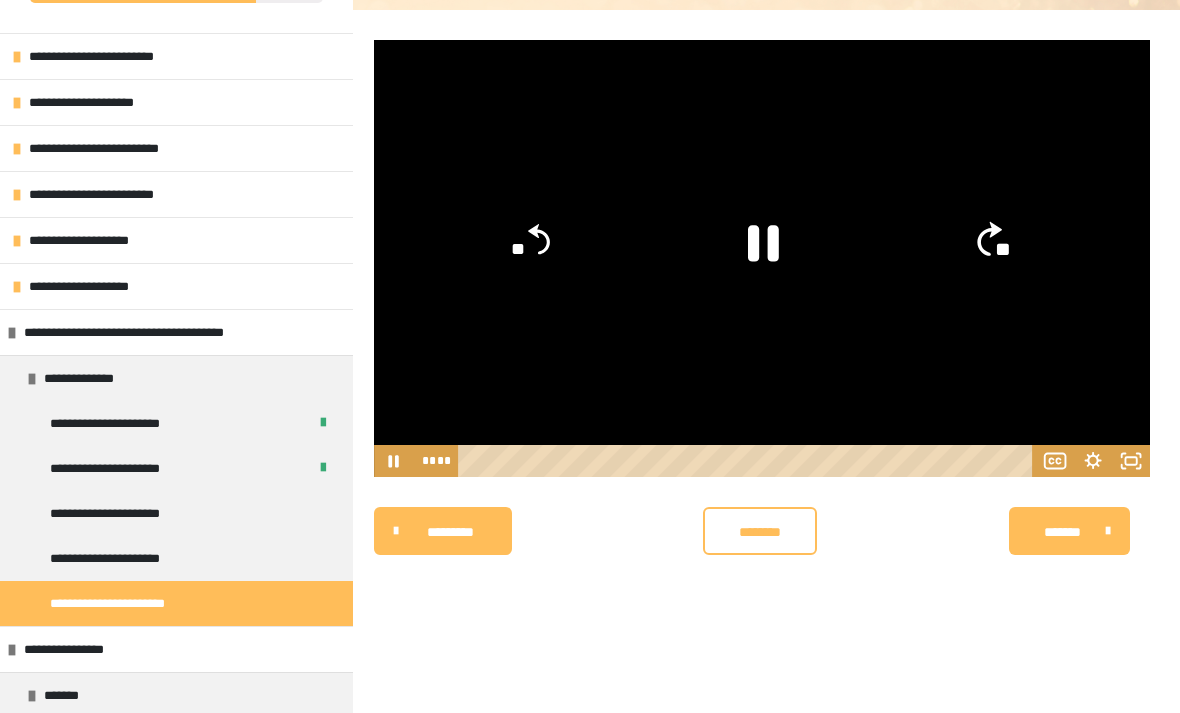 click on "**" 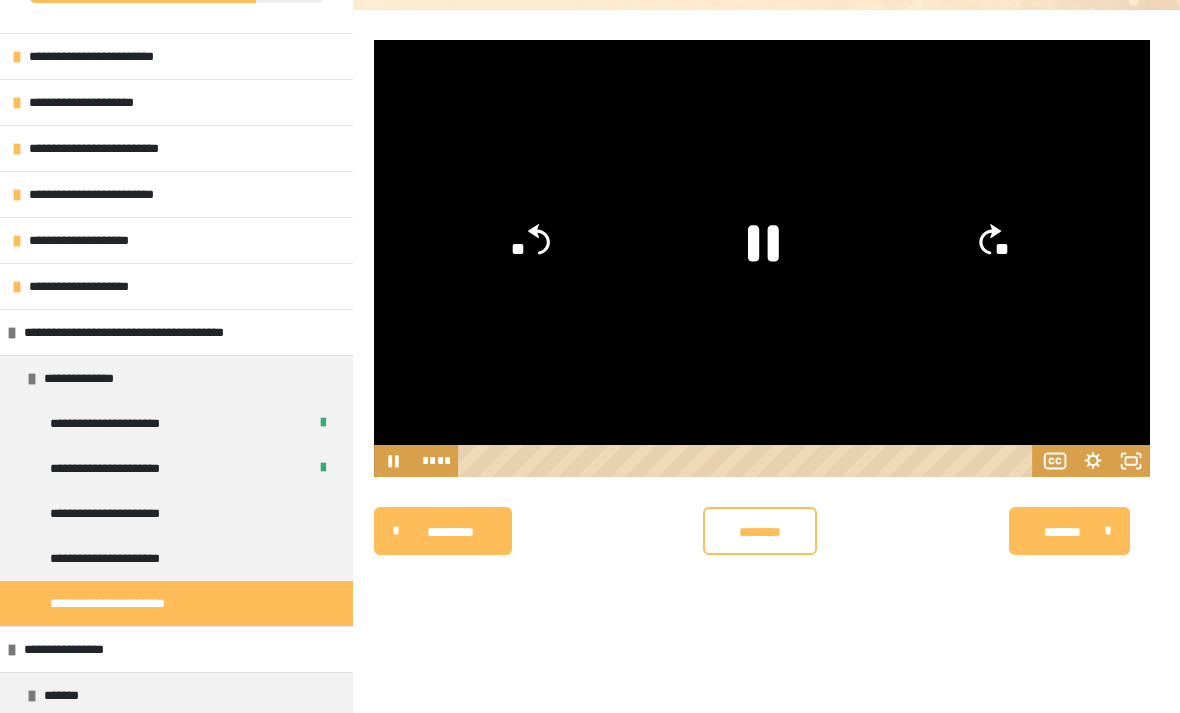 click on "**" 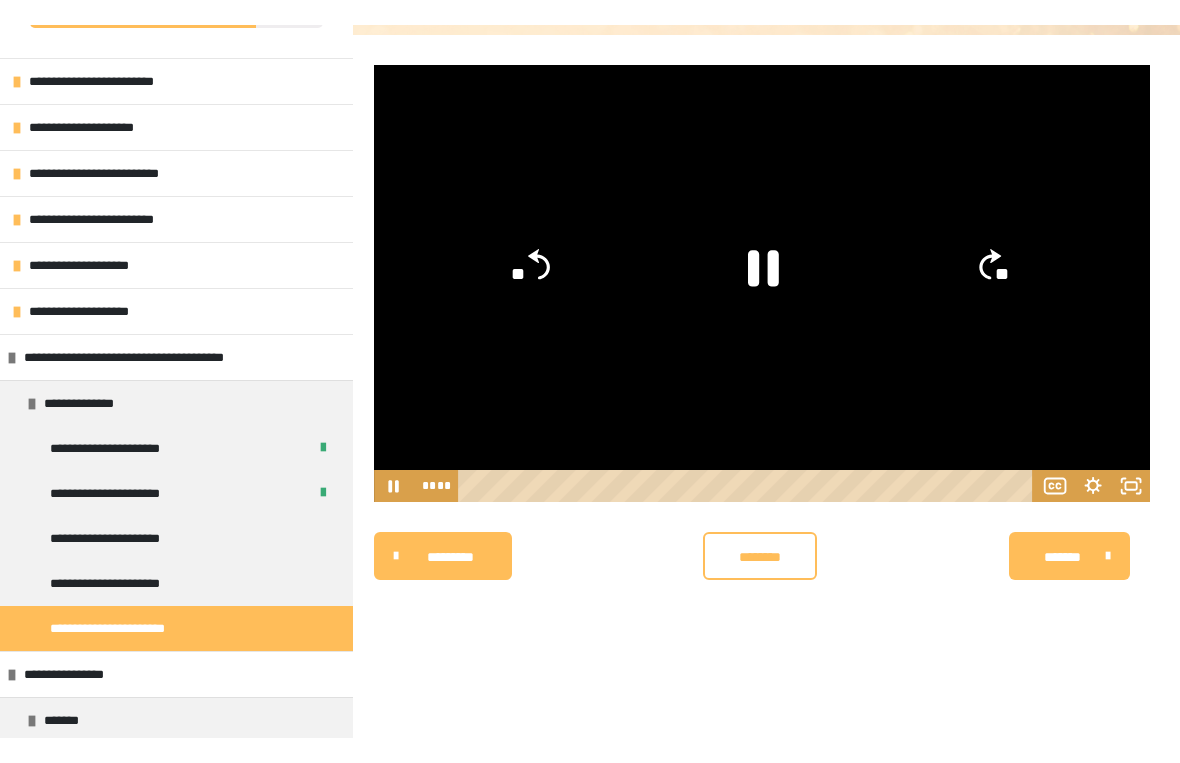 scroll, scrollTop: 24, scrollLeft: 0, axis: vertical 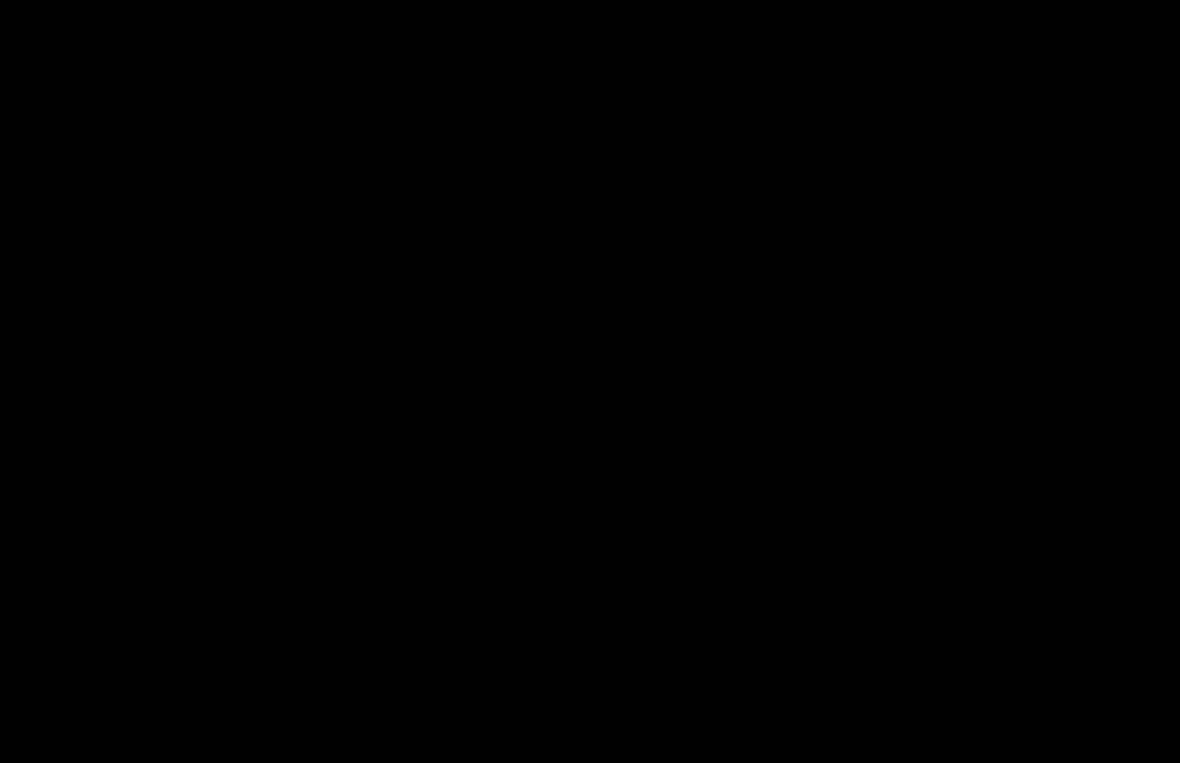 click at bounding box center [590, 381] 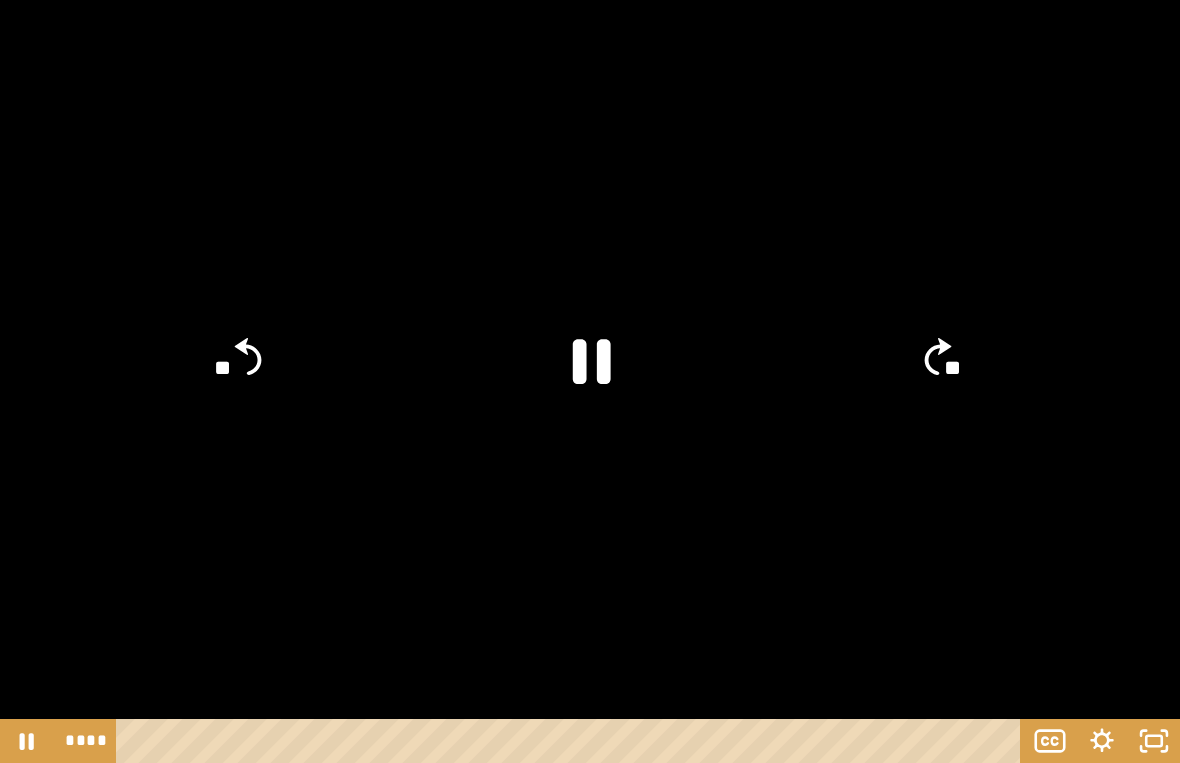click on "**" 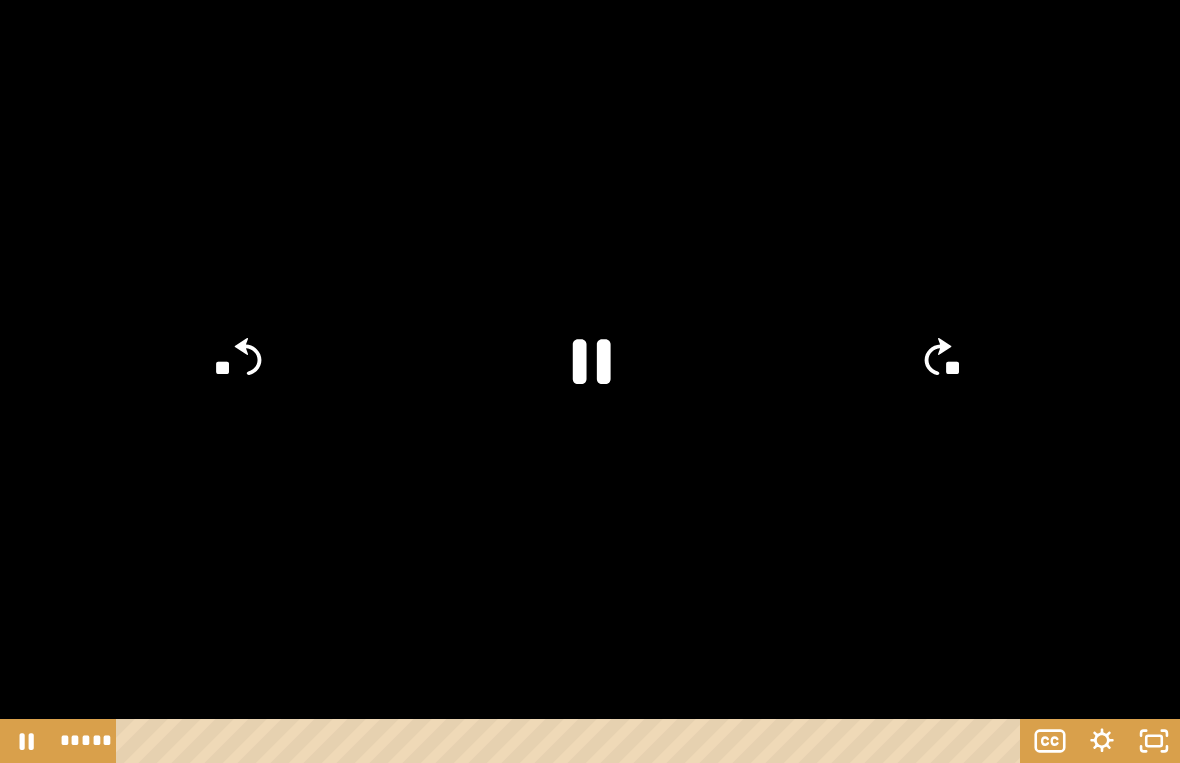 click 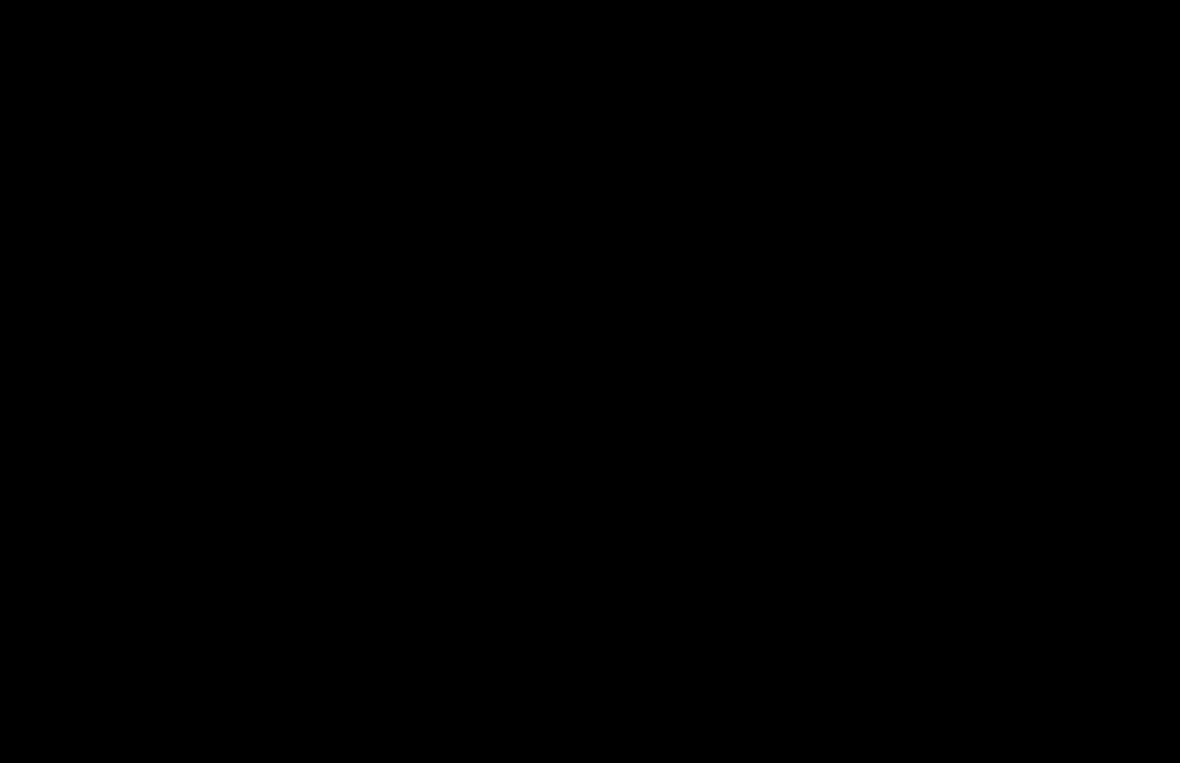 click at bounding box center [590, 381] 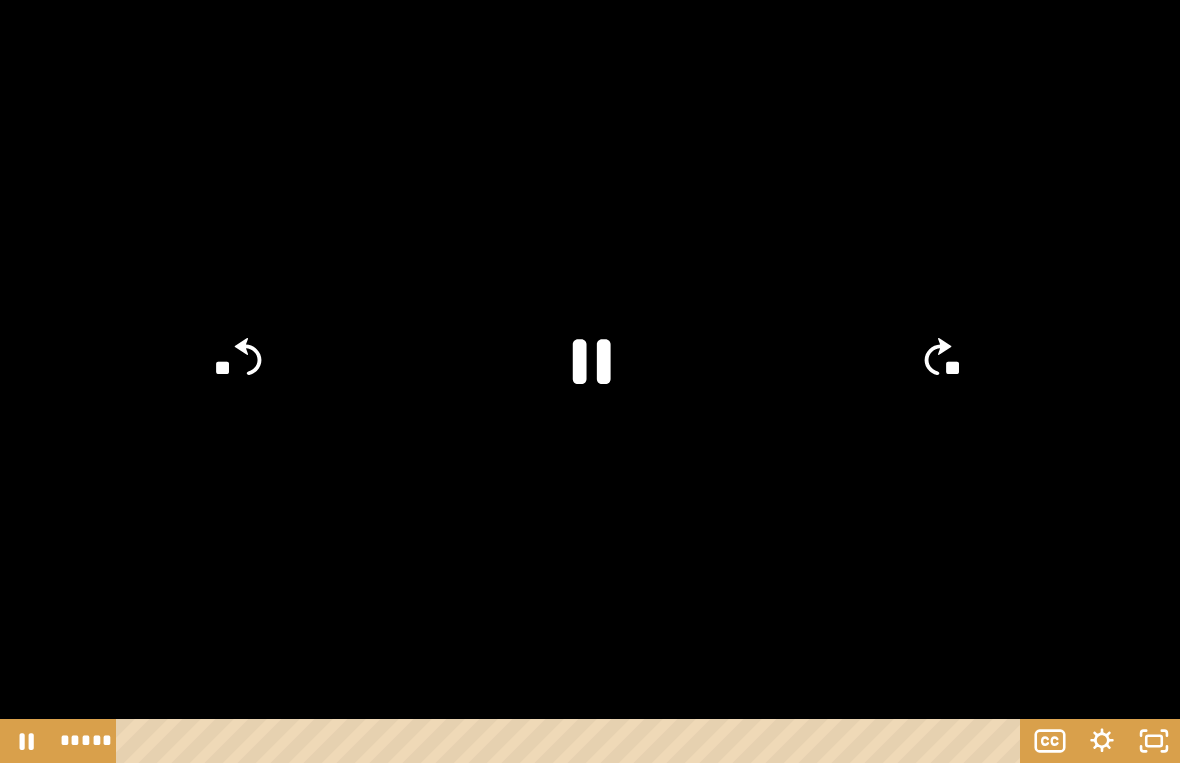 click on "**" 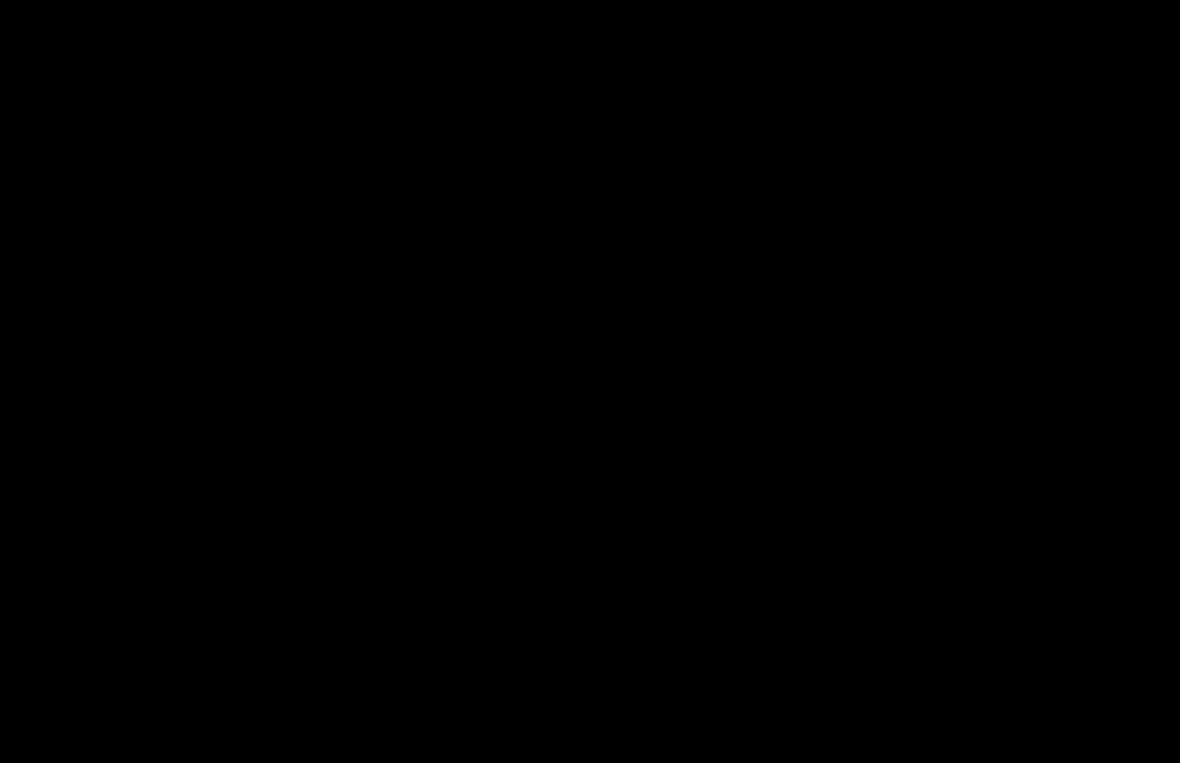 click at bounding box center [590, 381] 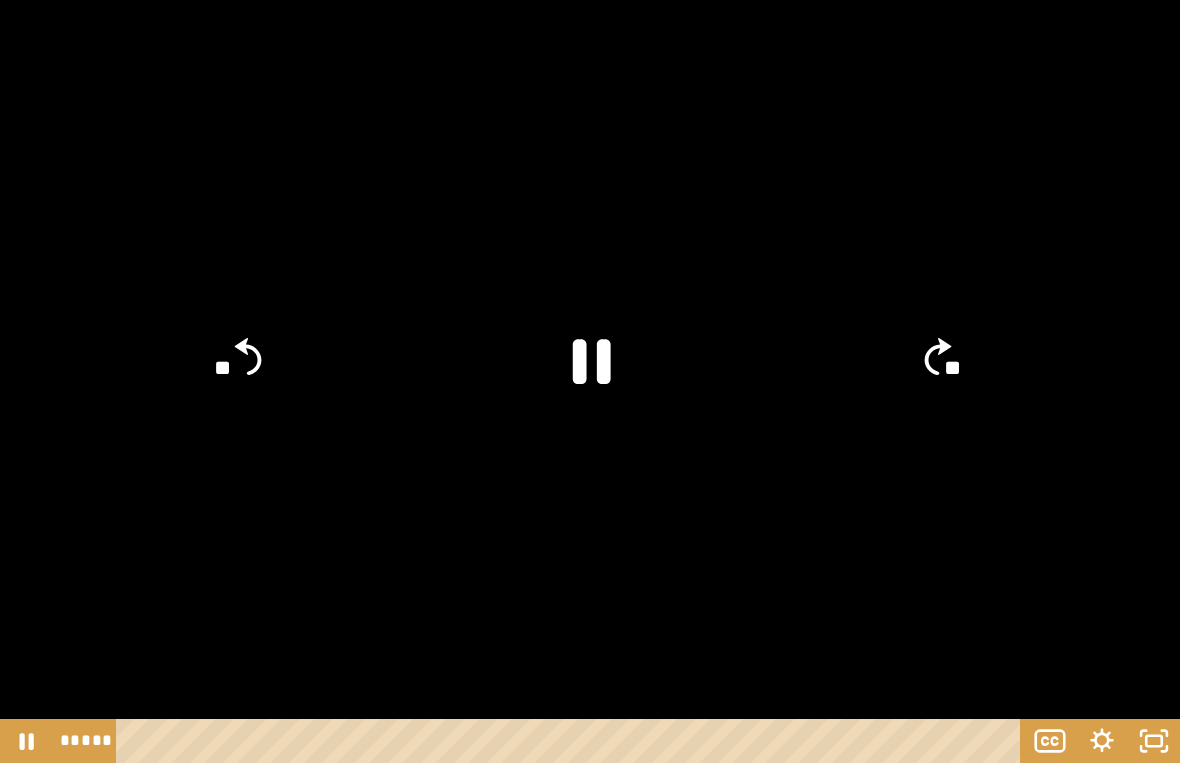 click on "**" 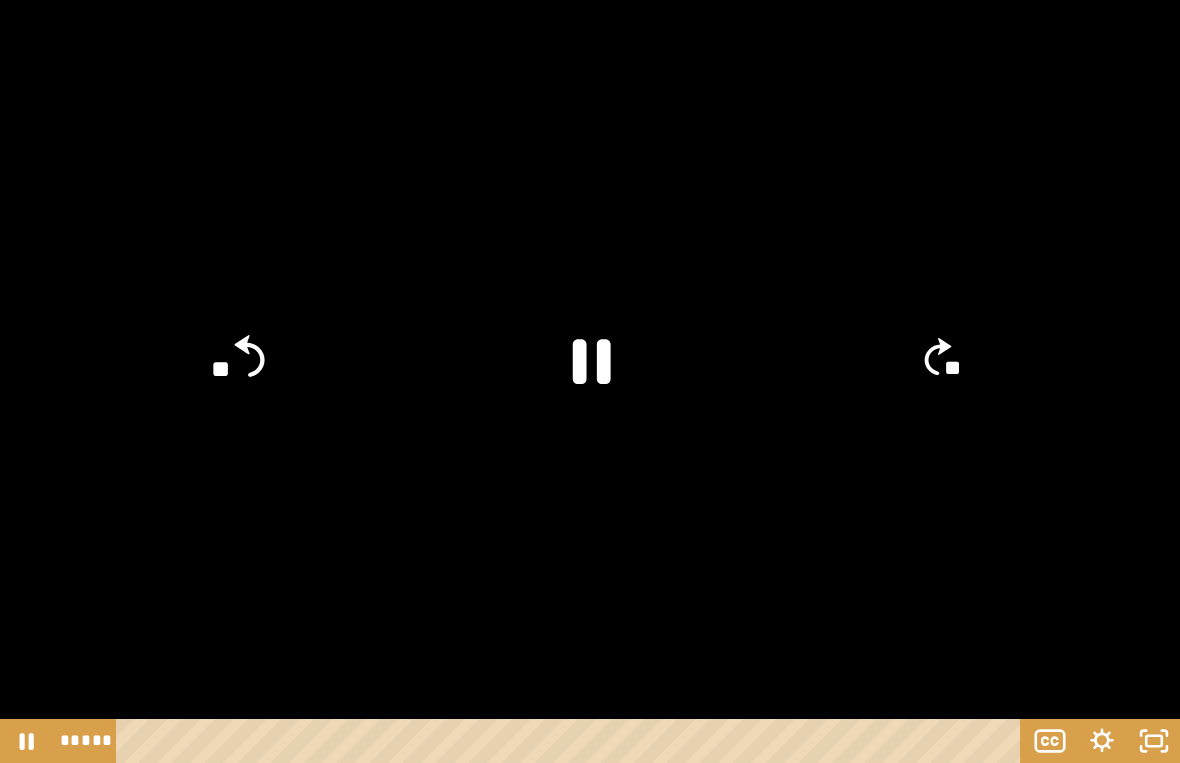 click on "**" 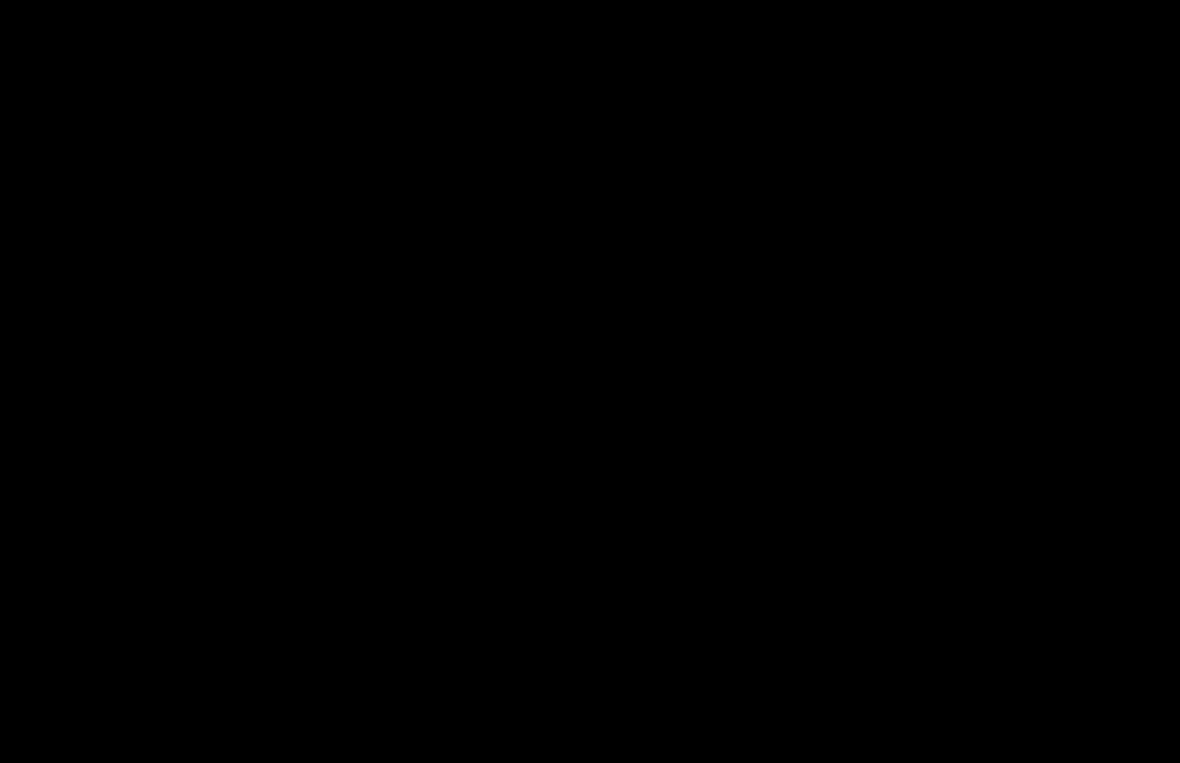 click at bounding box center [590, 381] 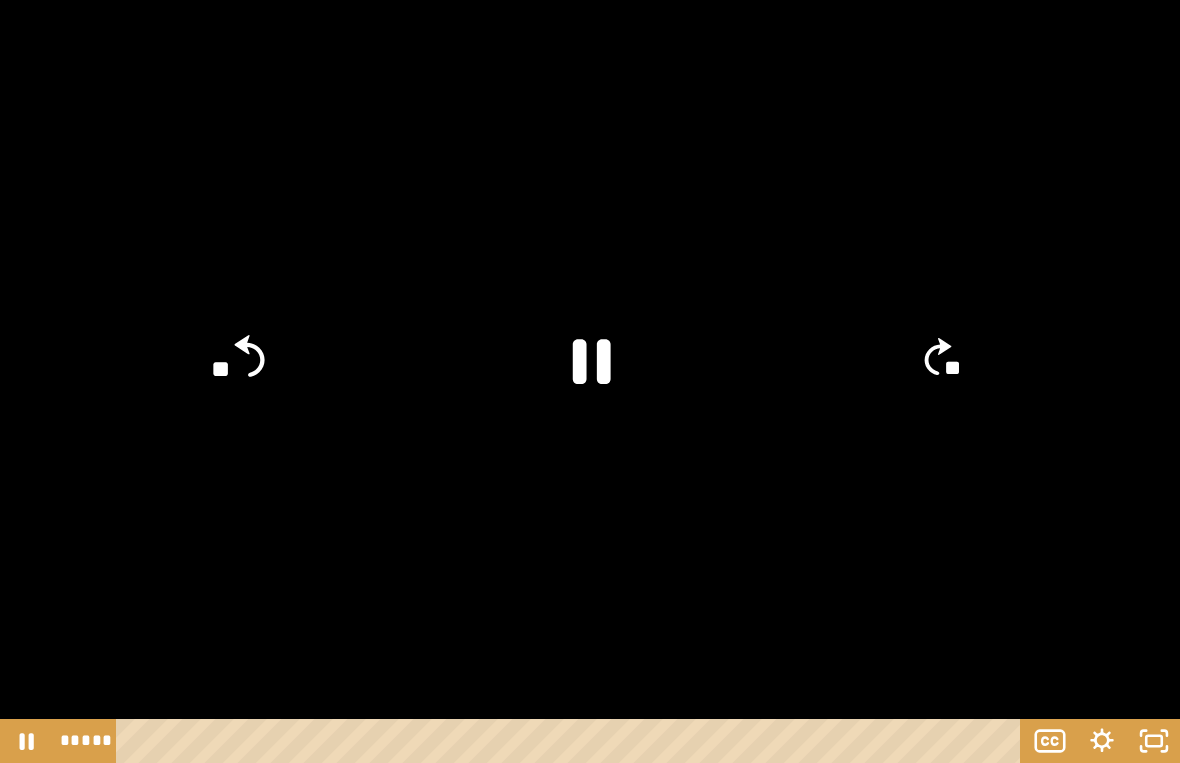 click on "**" 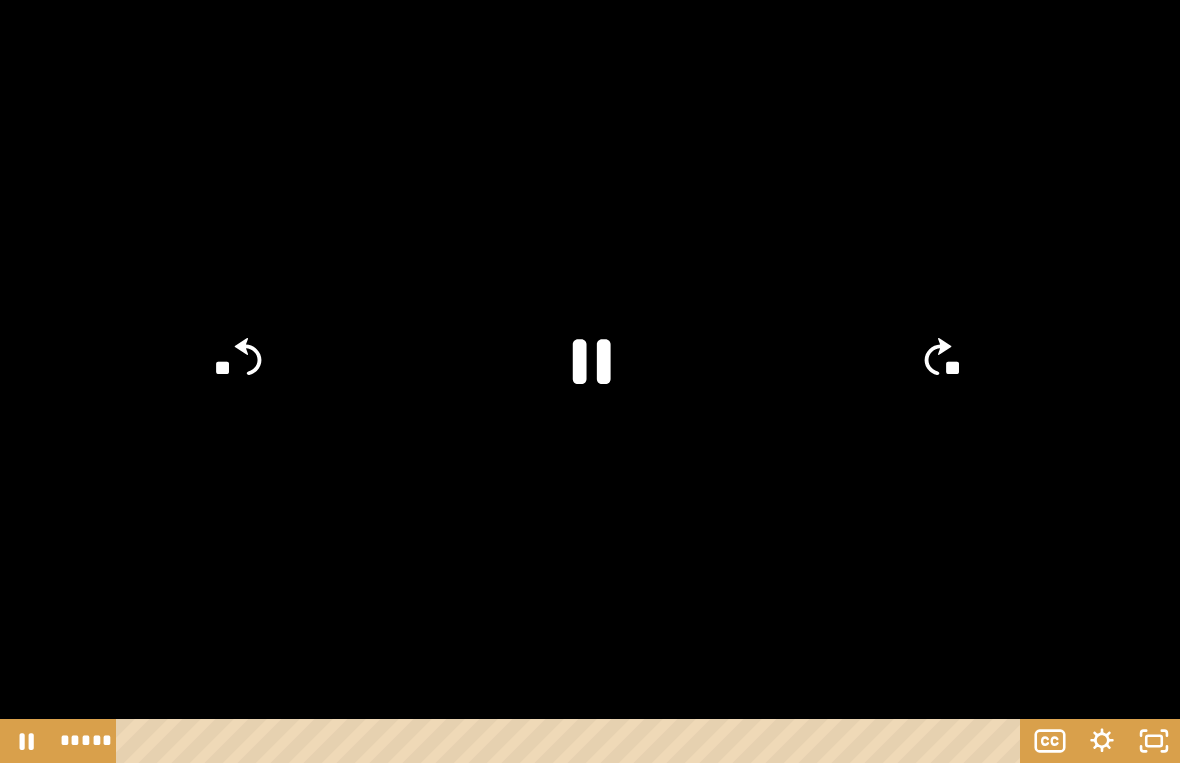 click on "**" 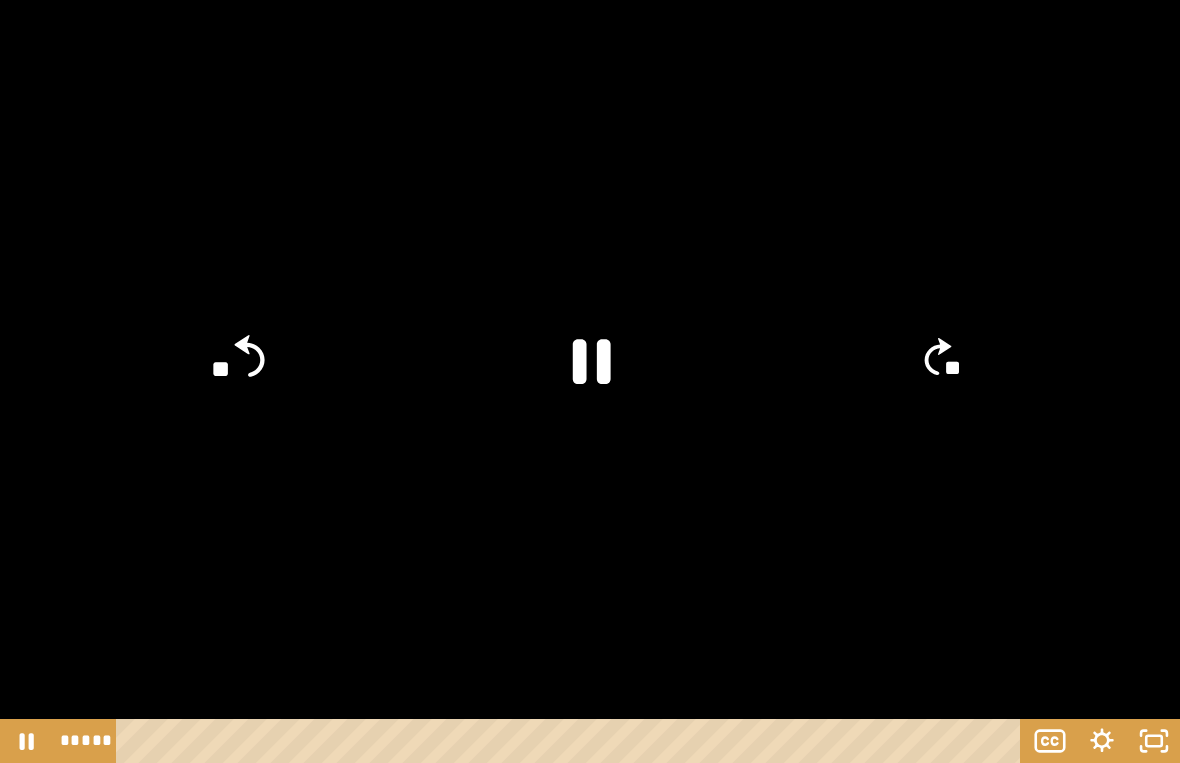 click on "**" 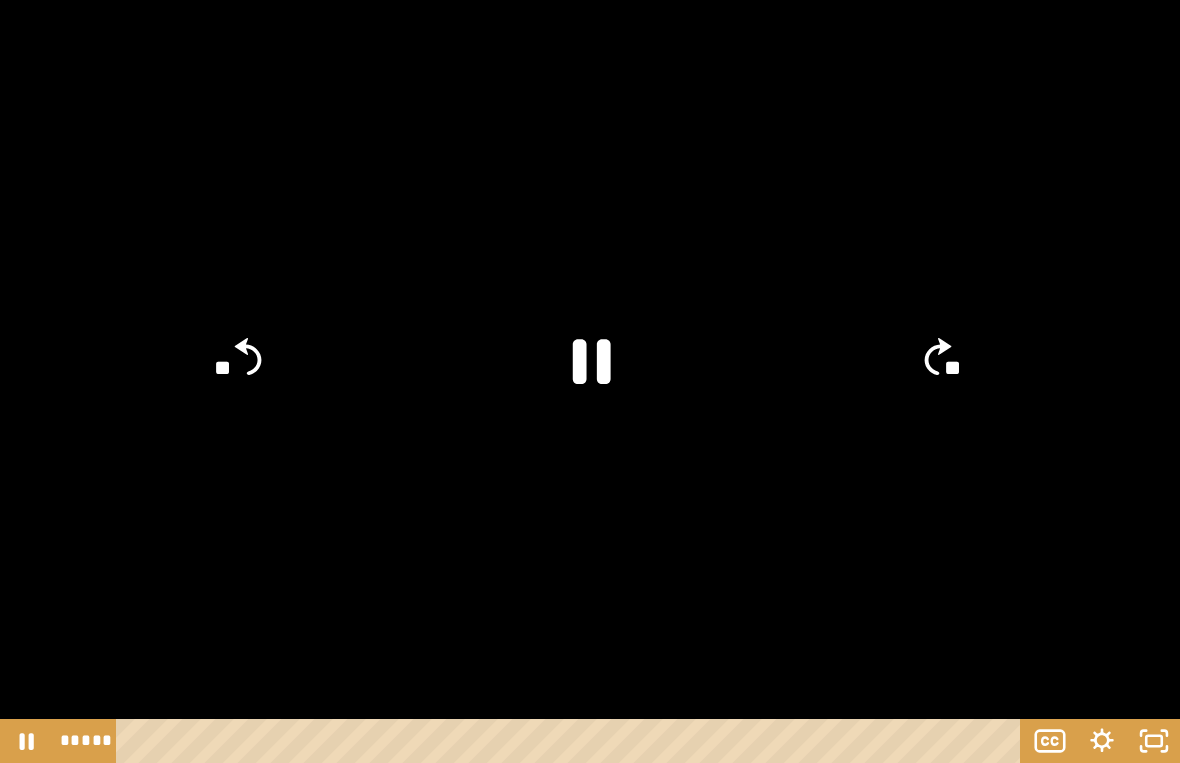 click on "**" 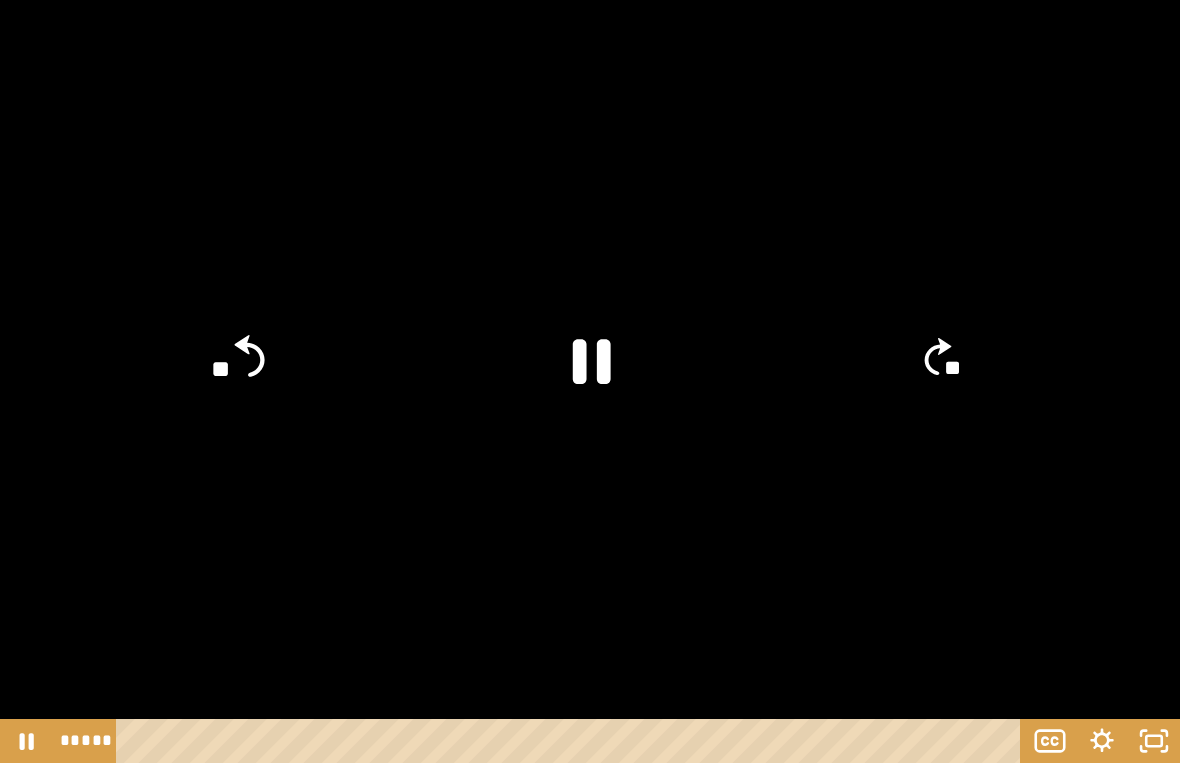 click on "**" 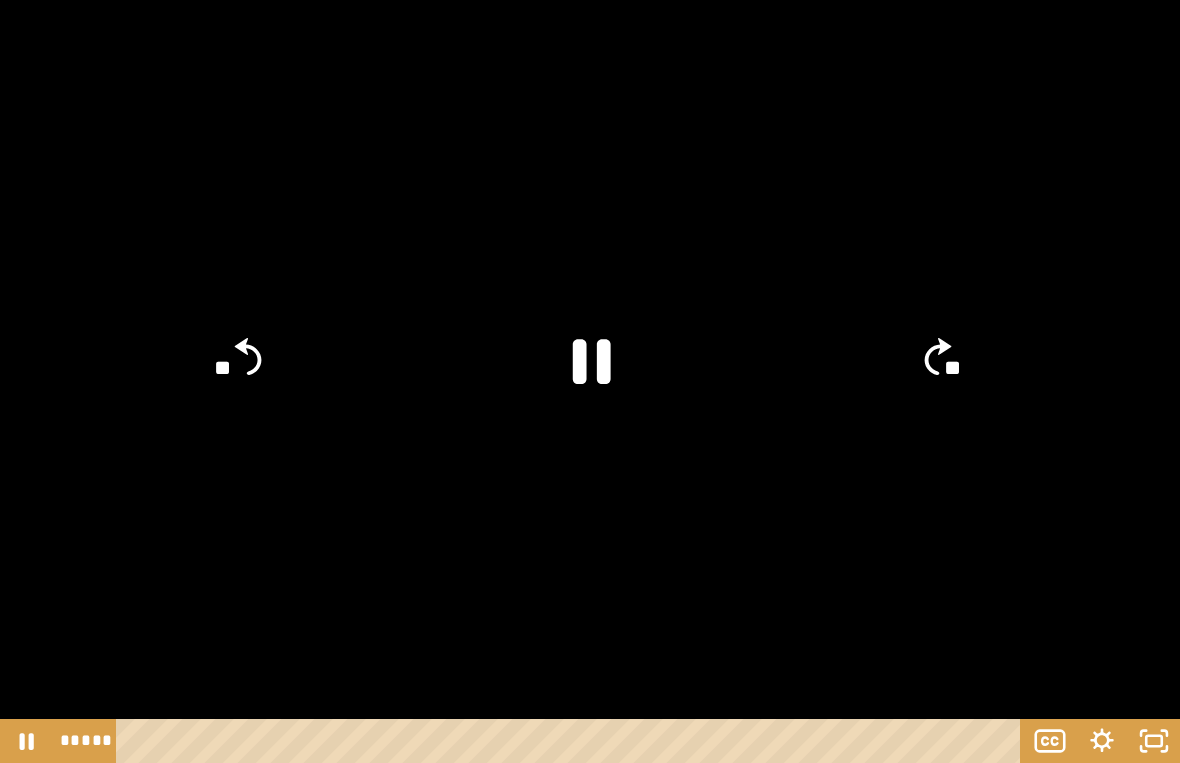 click on "**" 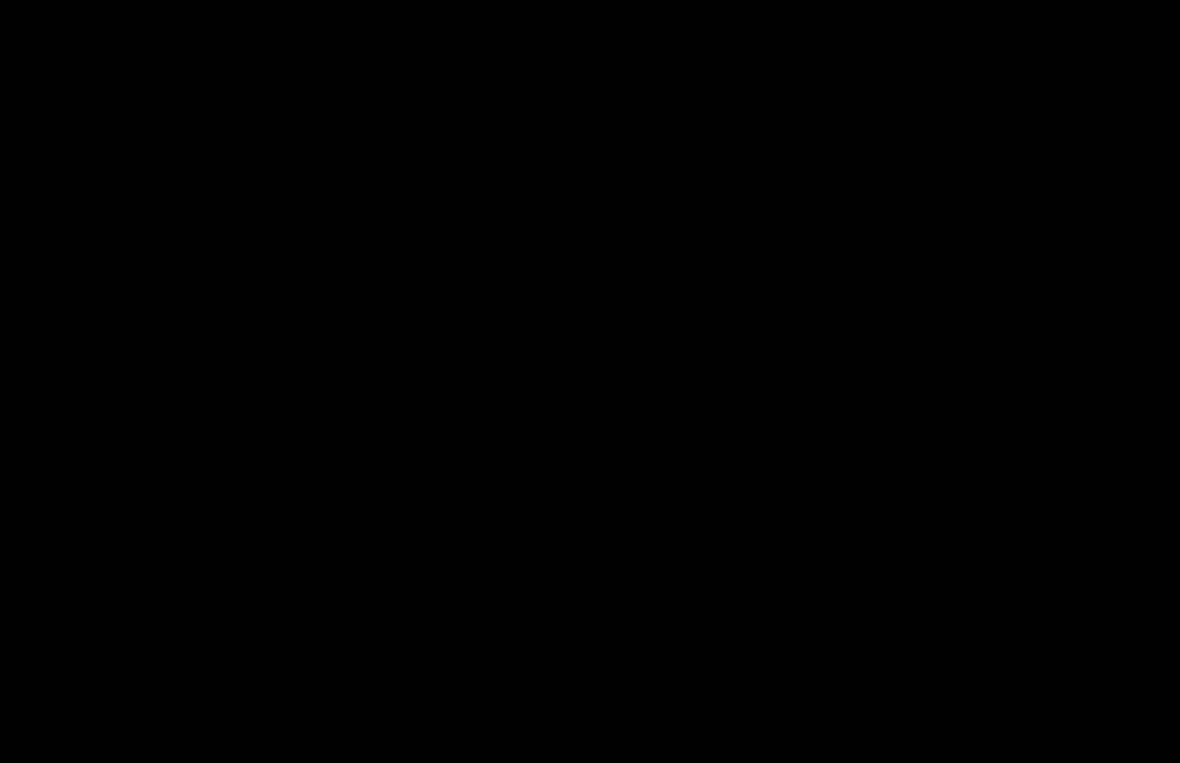 click at bounding box center (590, 381) 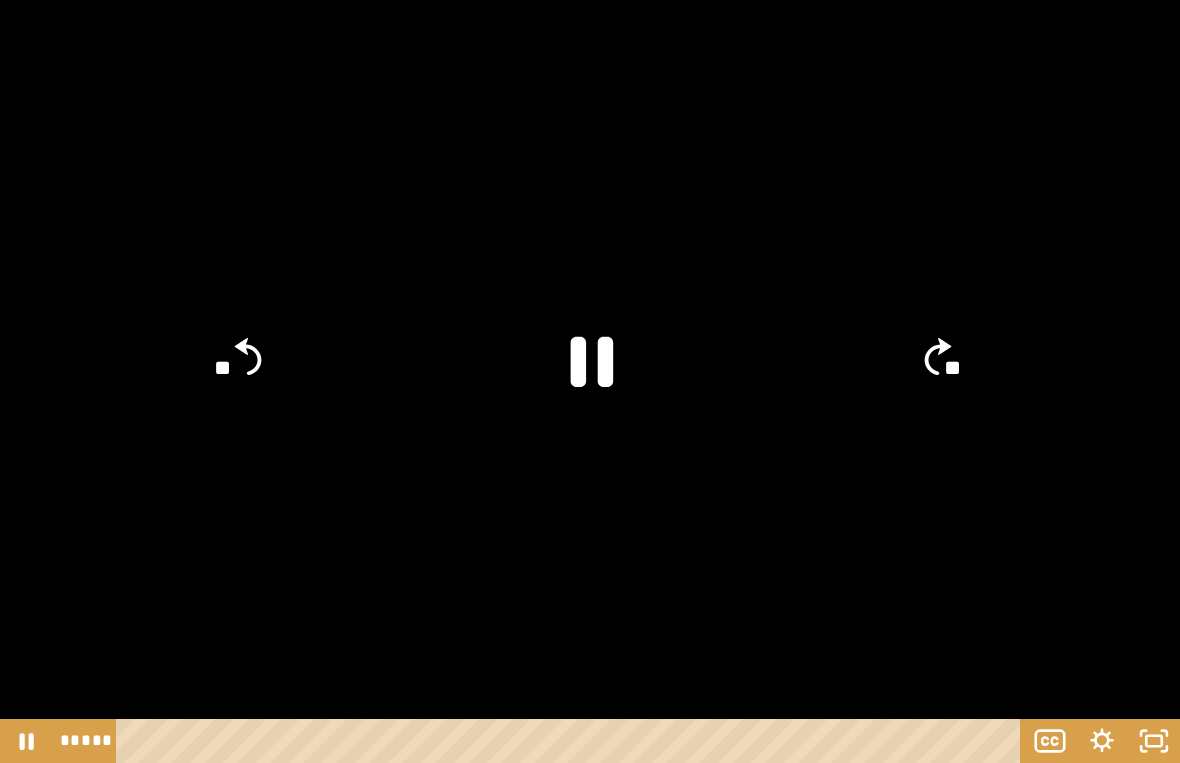 click 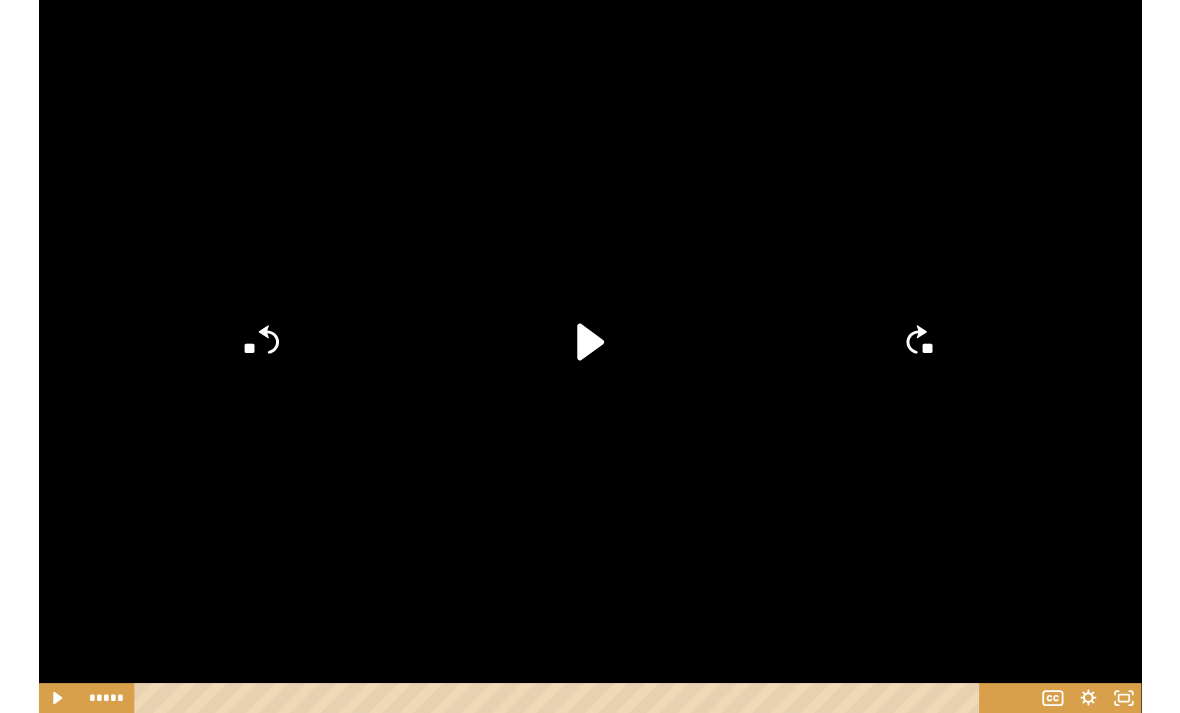 scroll, scrollTop: 270, scrollLeft: 0, axis: vertical 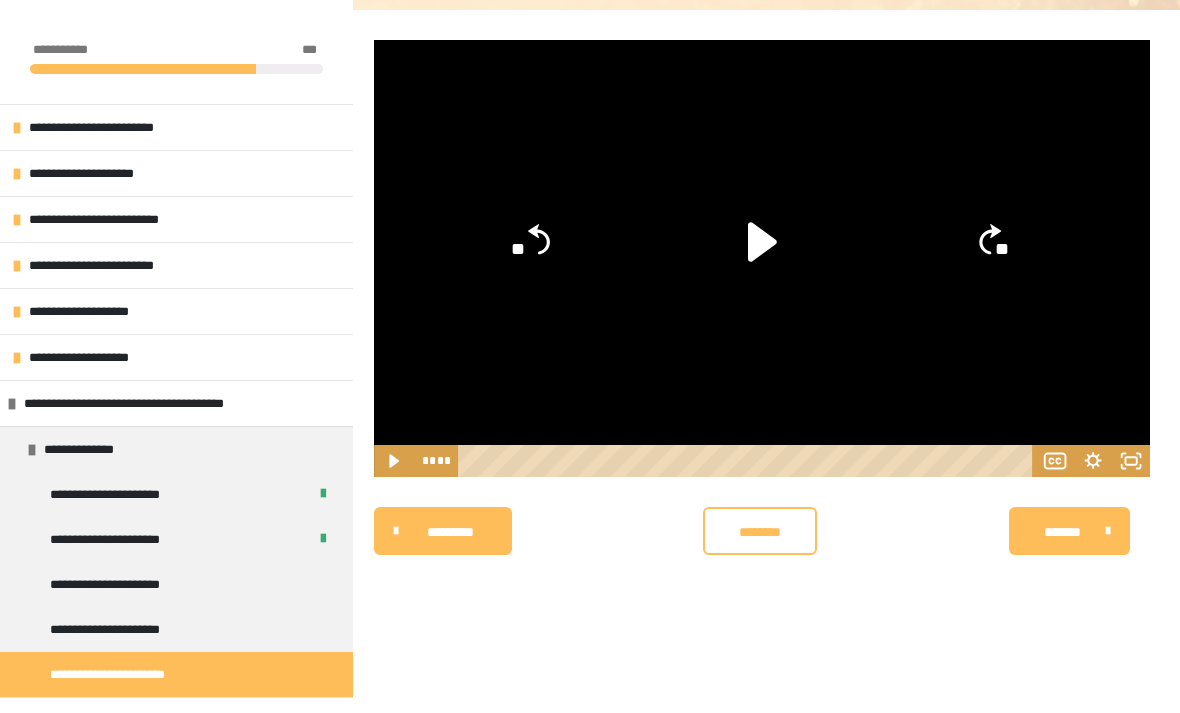 click 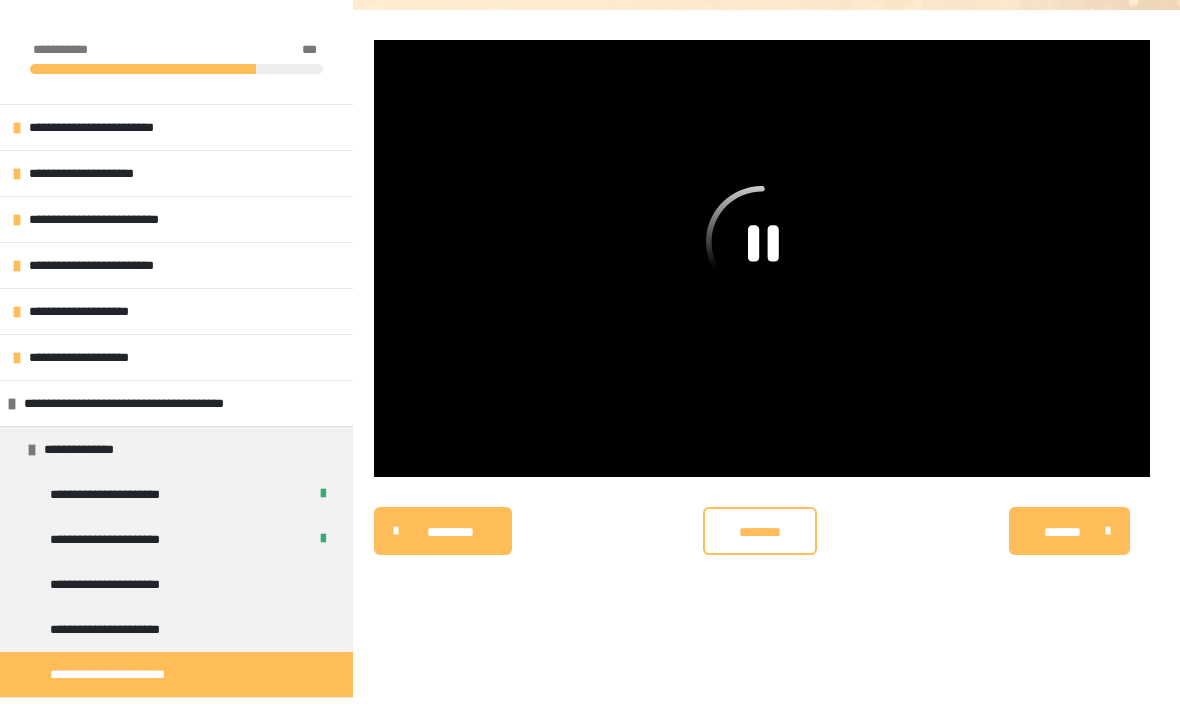 click 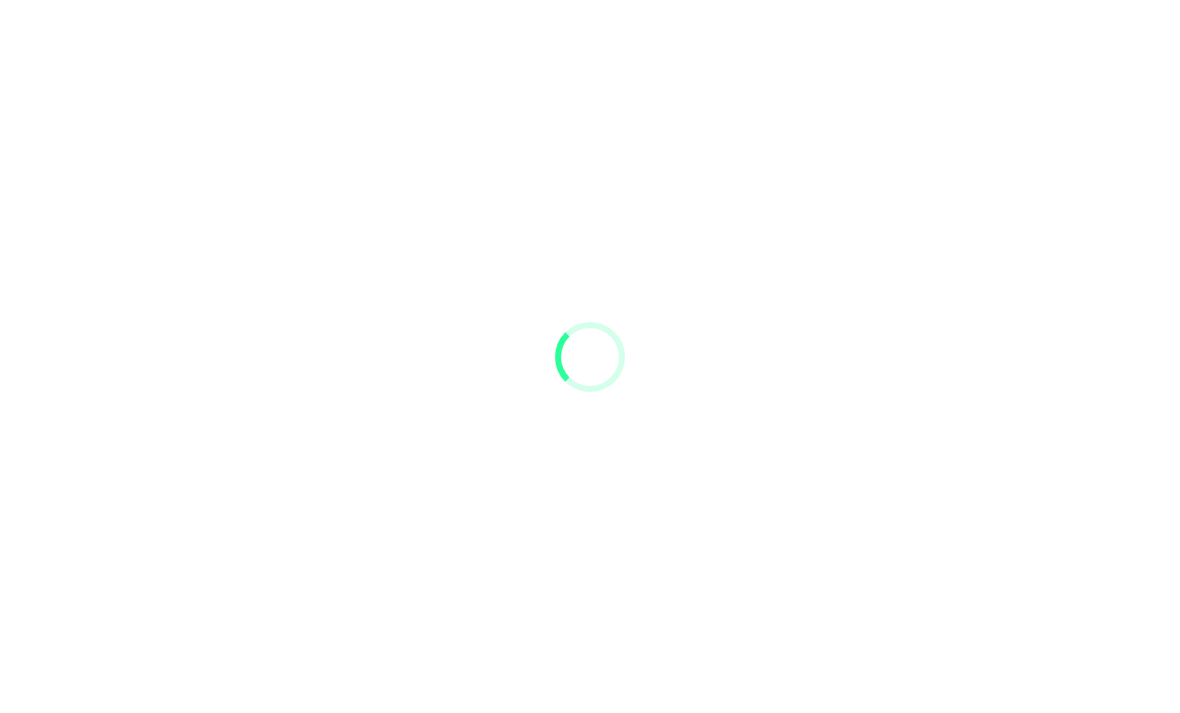 scroll, scrollTop: 0, scrollLeft: 0, axis: both 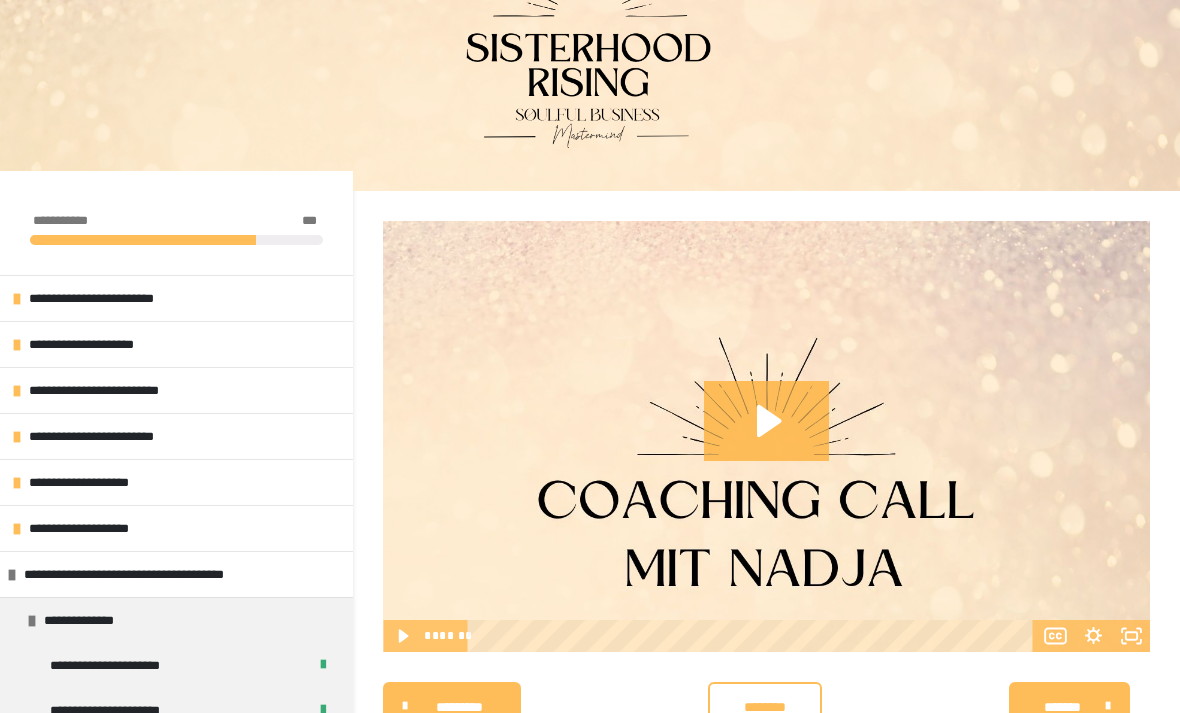 click 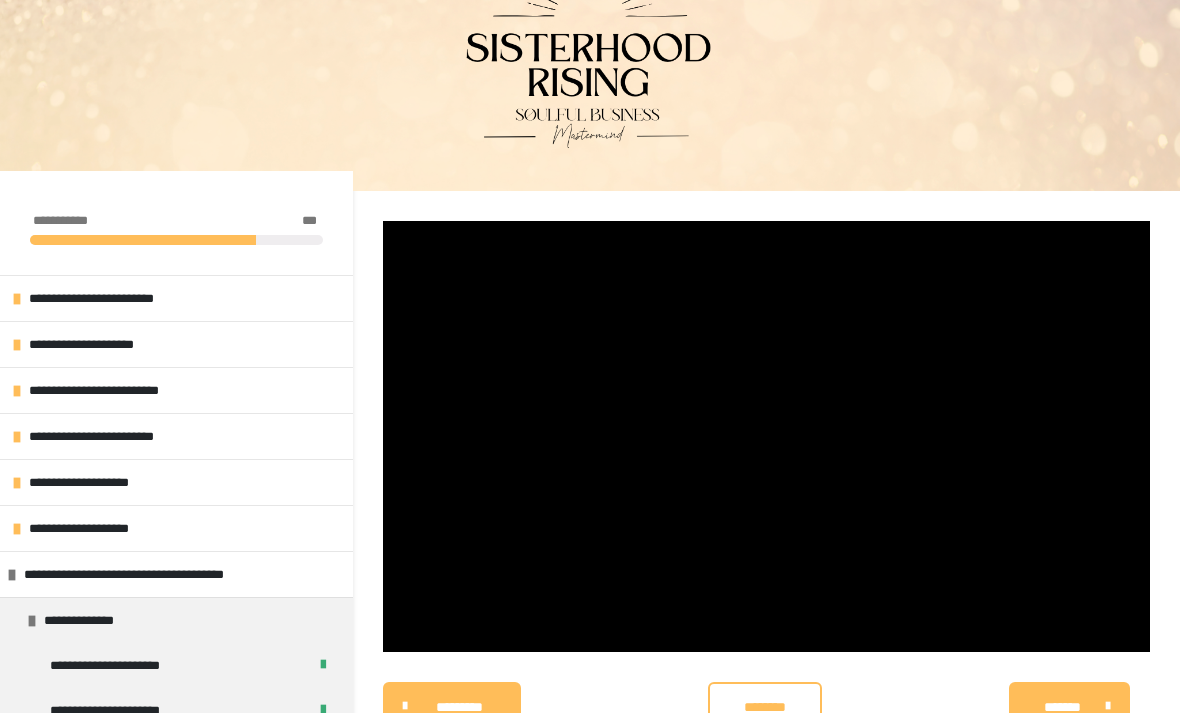 click at bounding box center (766, 436) 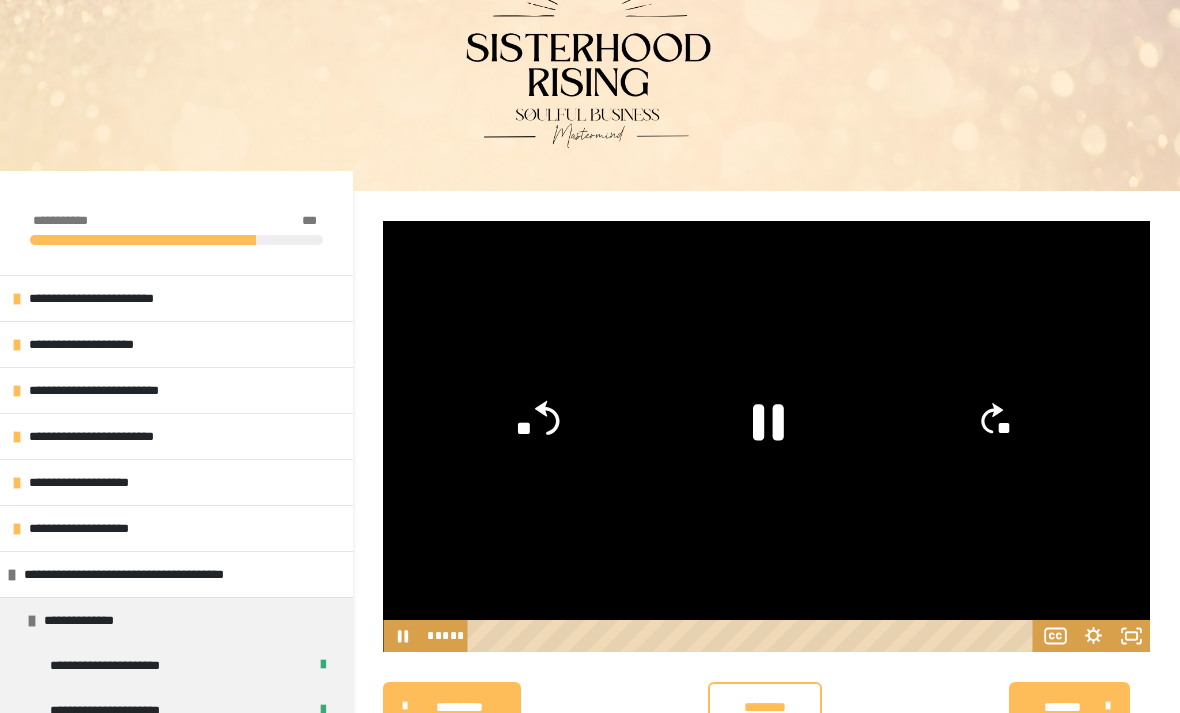 click 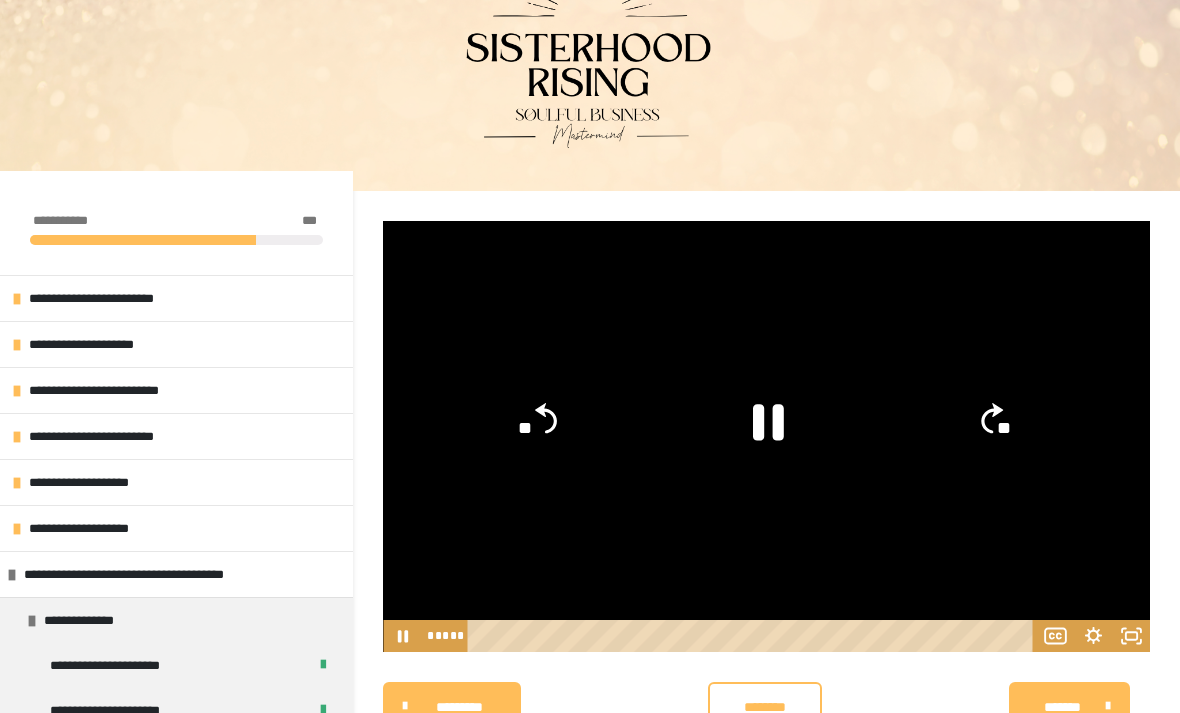 click on "**" 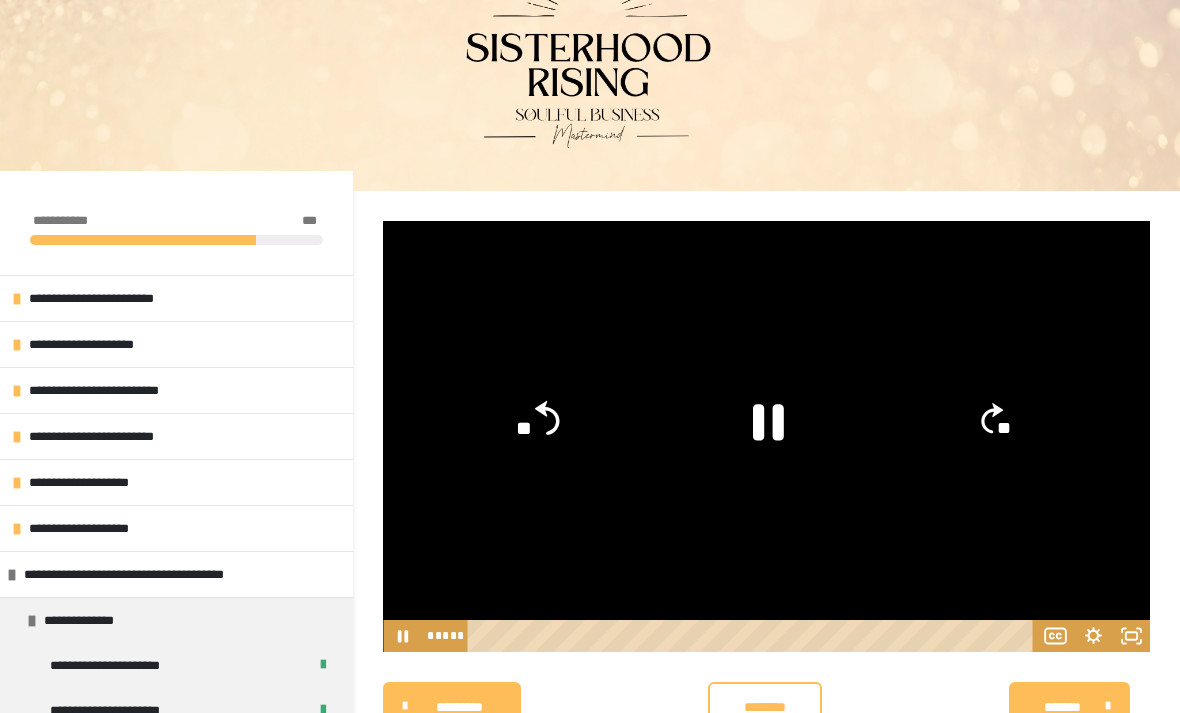 click on "**" 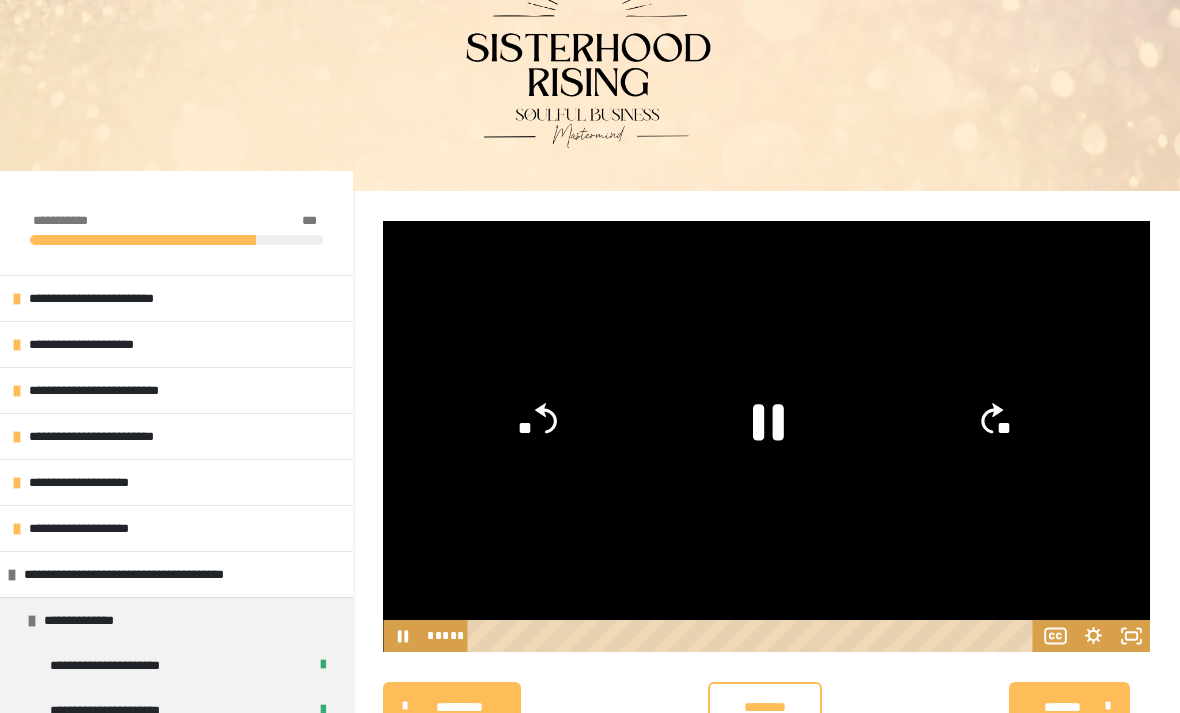 click on "**" 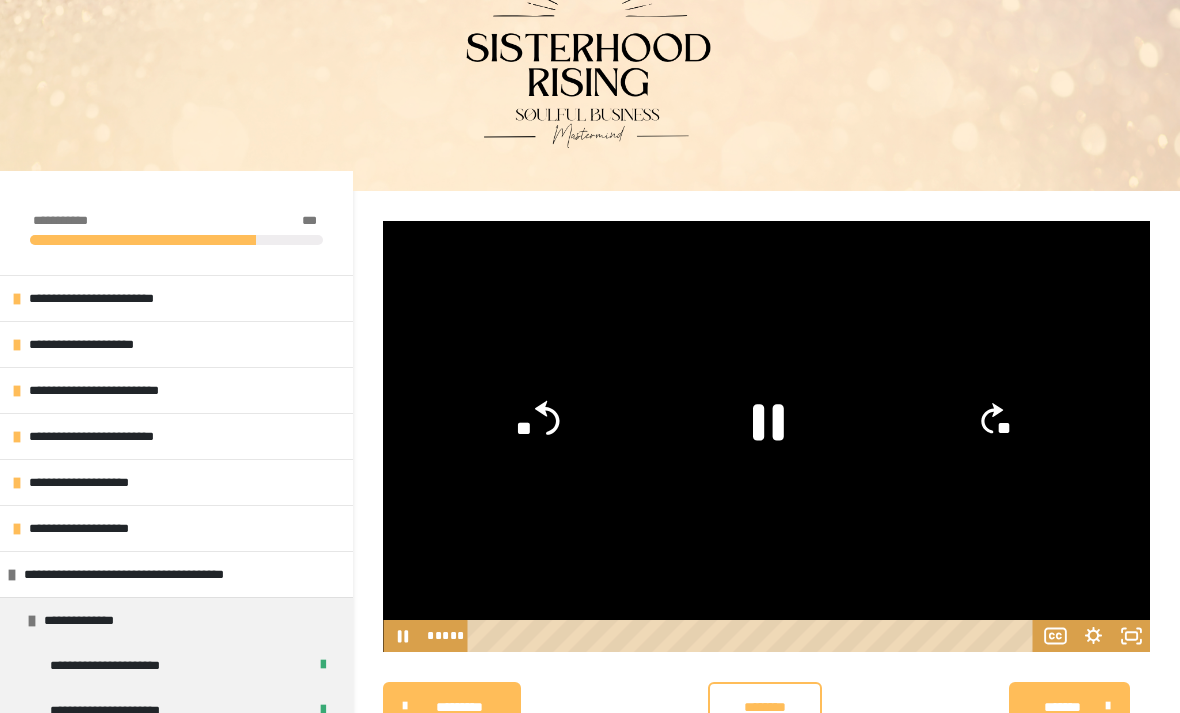 click on "**" 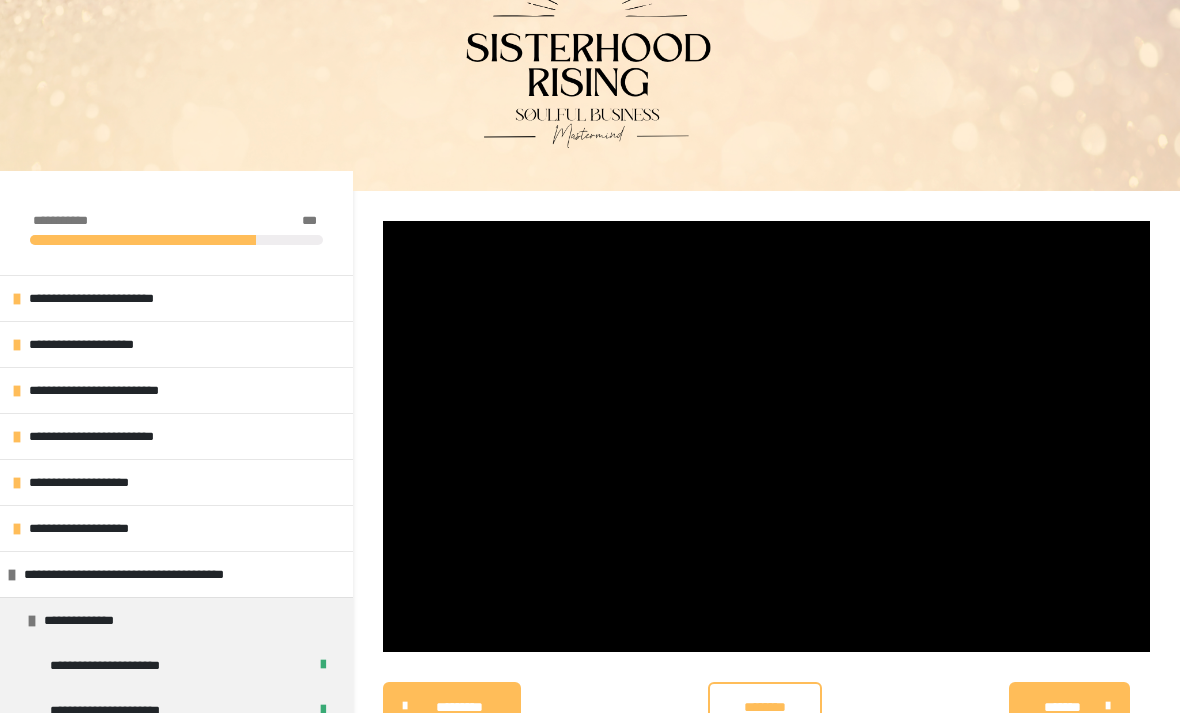 click on "**********" at bounding box center [590, -40] 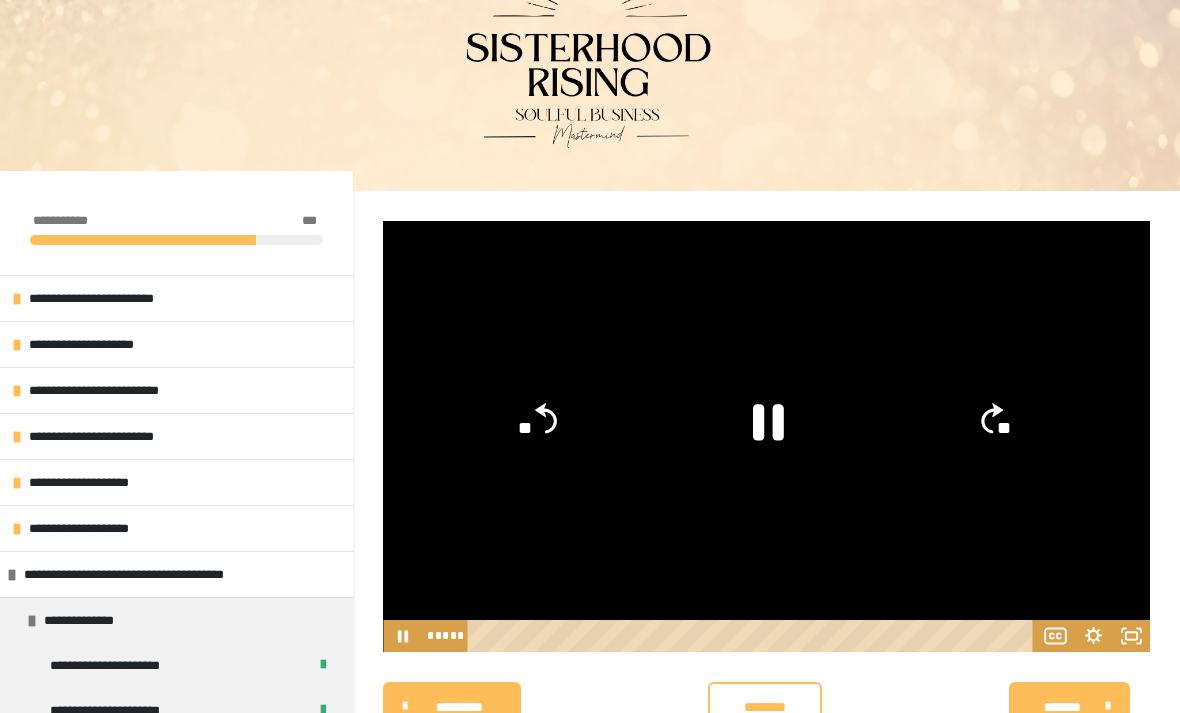 click 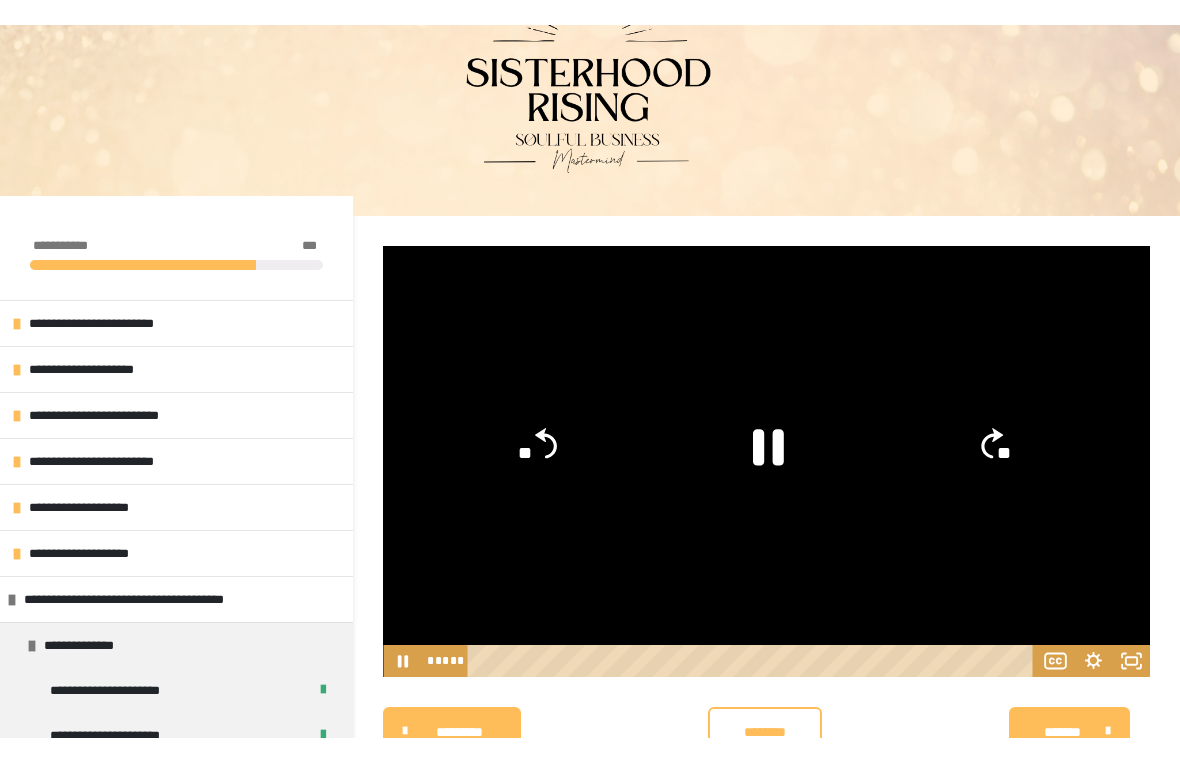 scroll, scrollTop: 24, scrollLeft: 0, axis: vertical 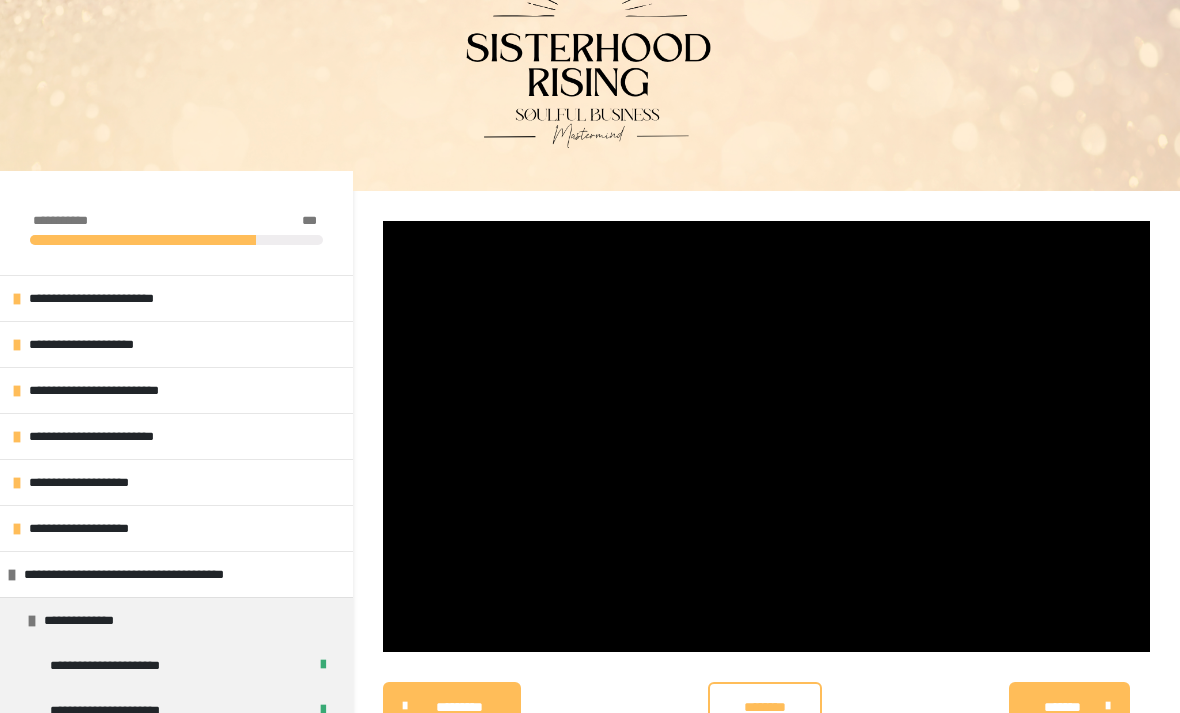 click at bounding box center [766, 436] 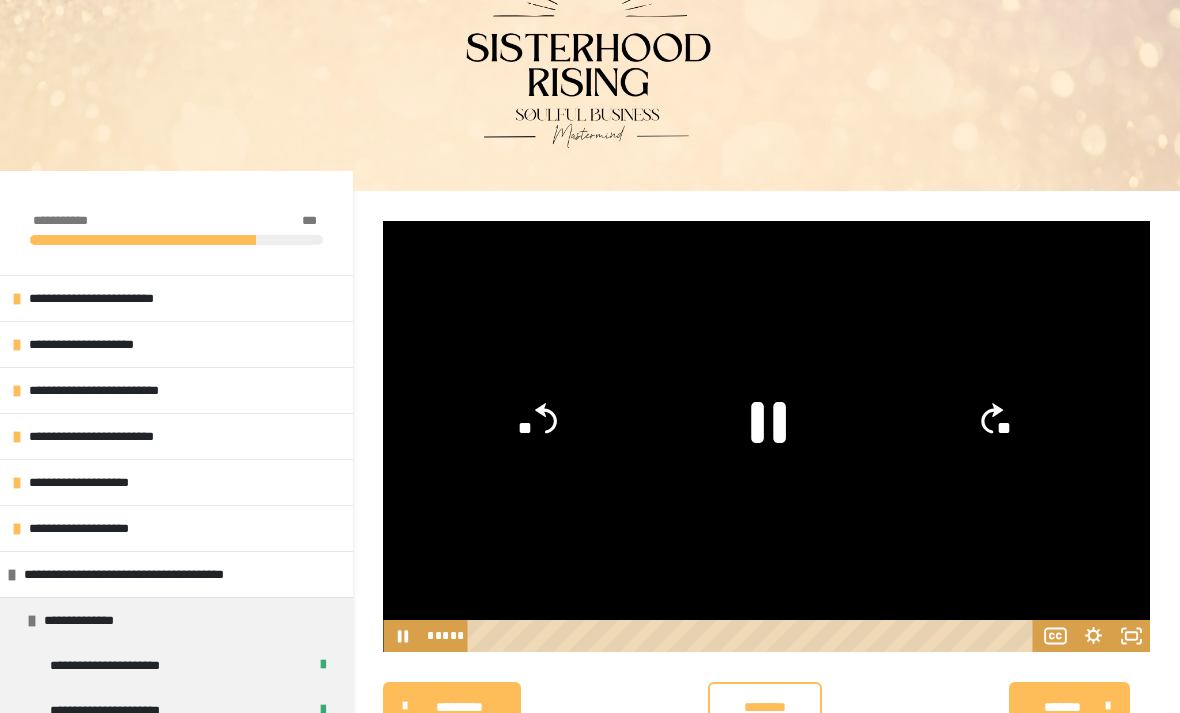 click 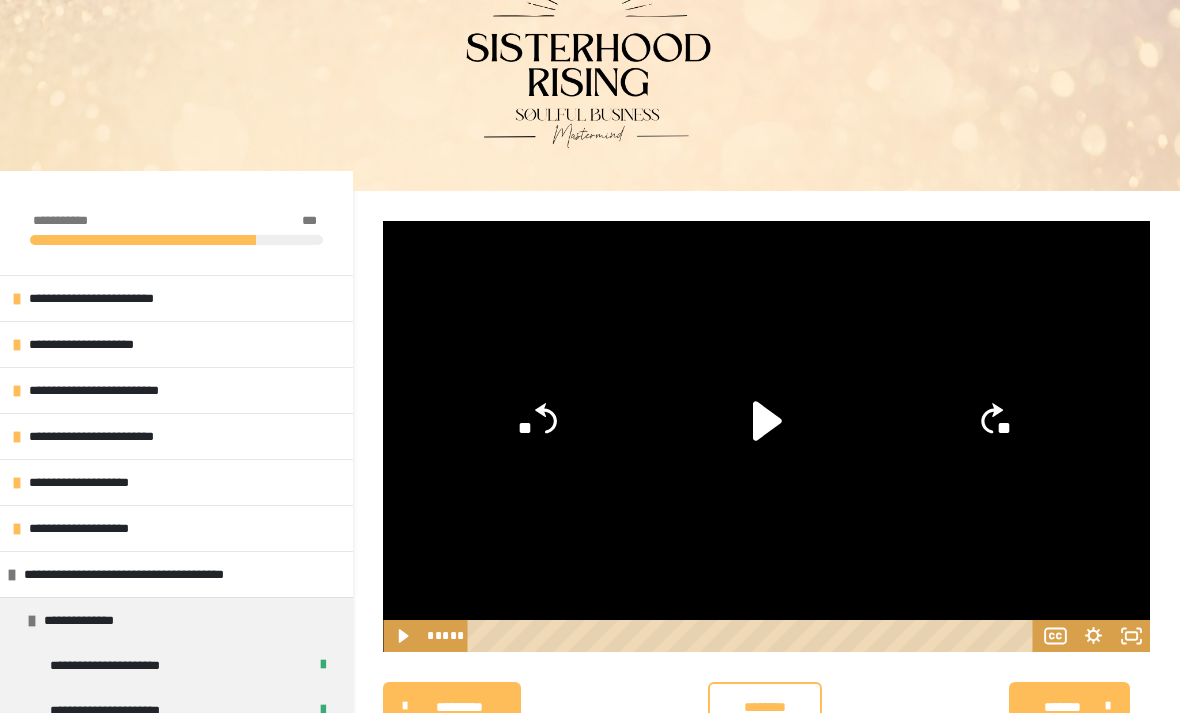 click 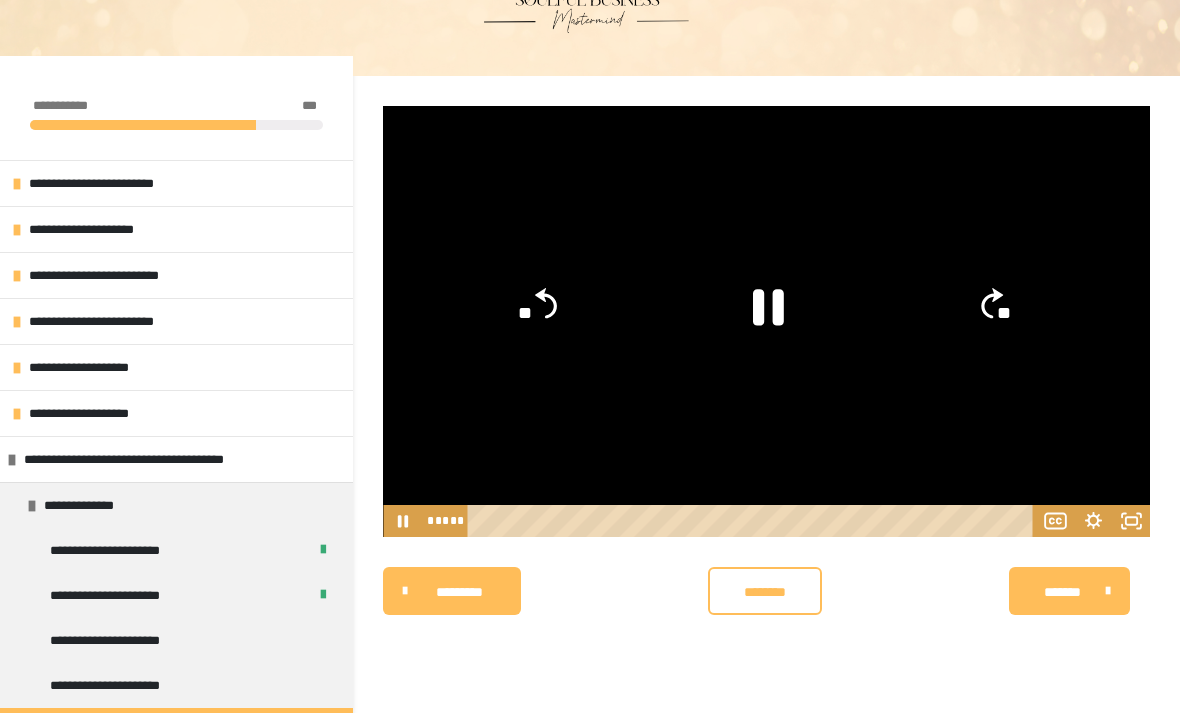 scroll, scrollTop: 208, scrollLeft: 0, axis: vertical 